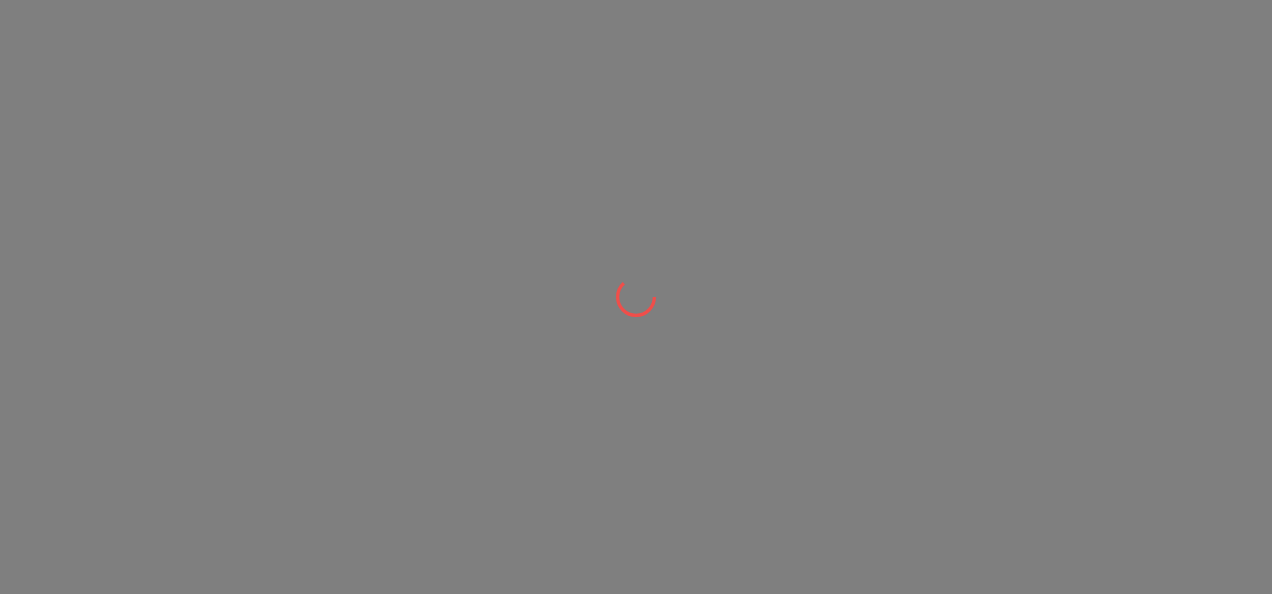 scroll, scrollTop: 0, scrollLeft: 0, axis: both 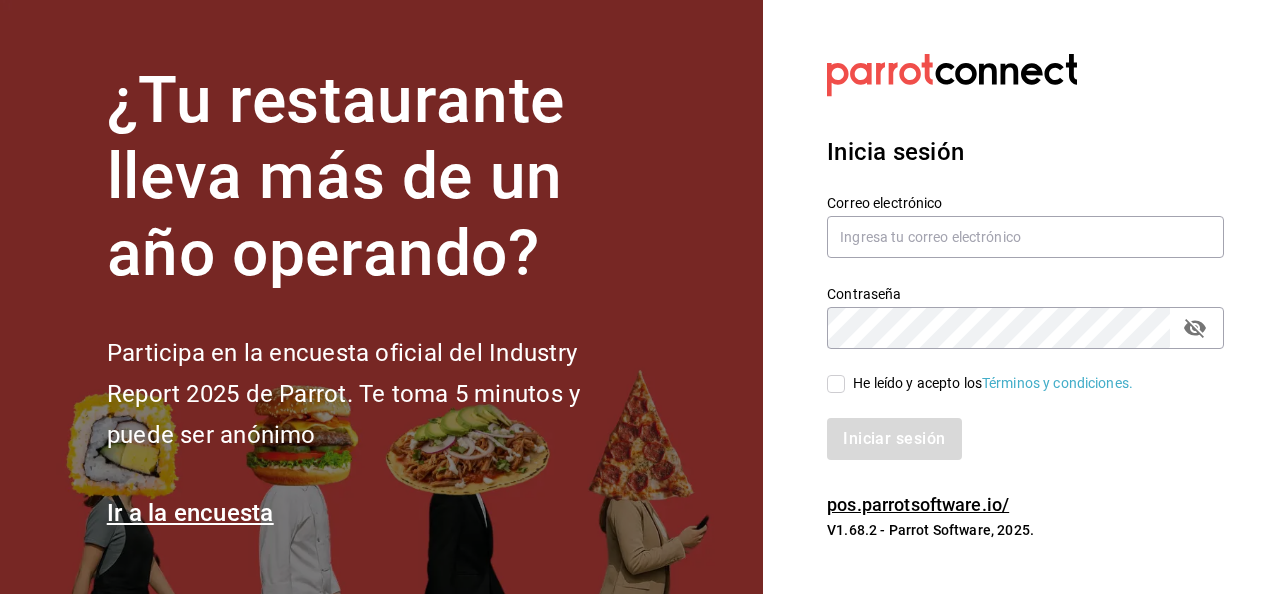 click on "Inicia sesión Correo electrónico Contraseña Contraseña He leído y acepto los  Términos y condiciones. Iniciar sesión" at bounding box center (1025, 297) 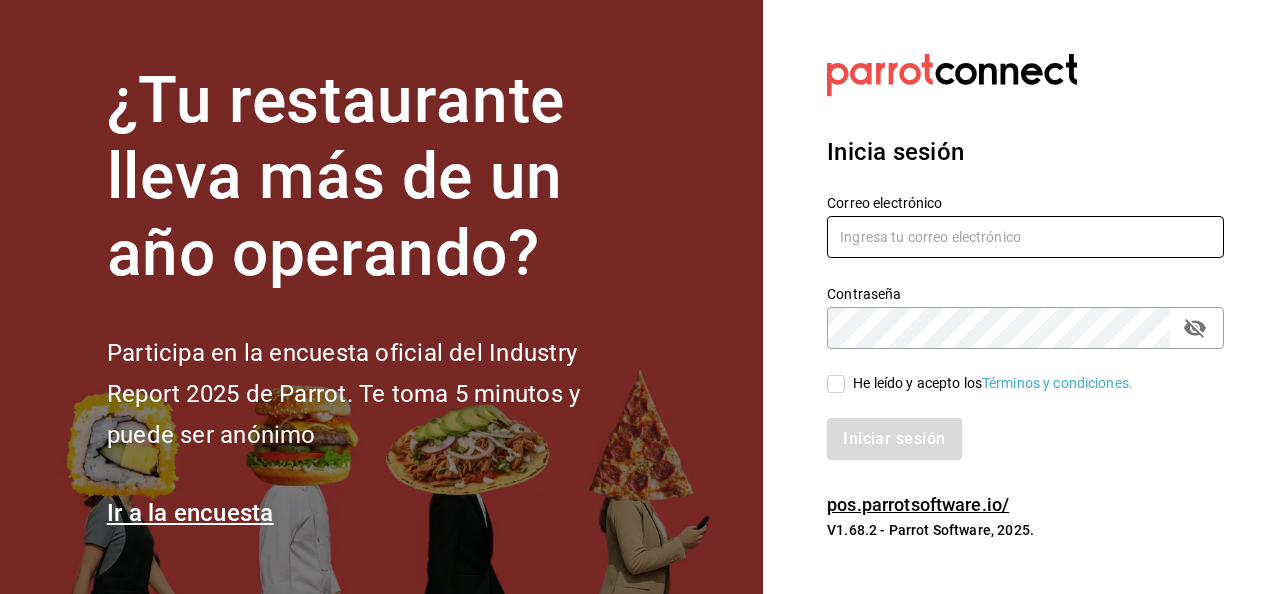 type on "[EMAIL]" 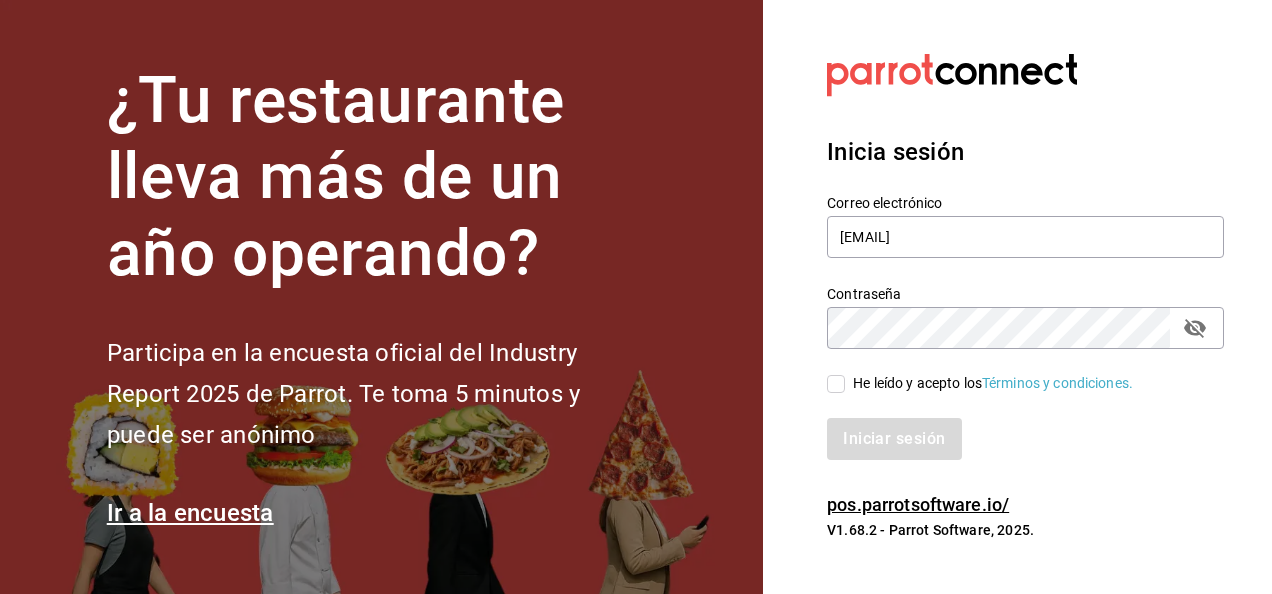 click on "He leído y acepto los  Términos y condiciones." at bounding box center (836, 384) 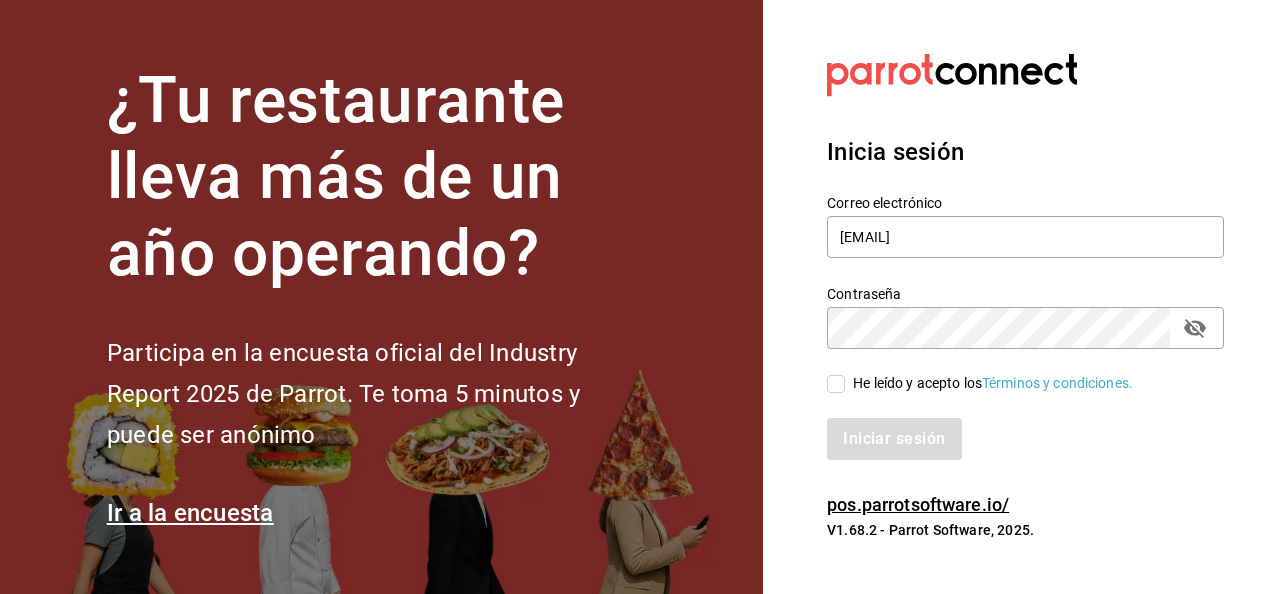 checkbox on "true" 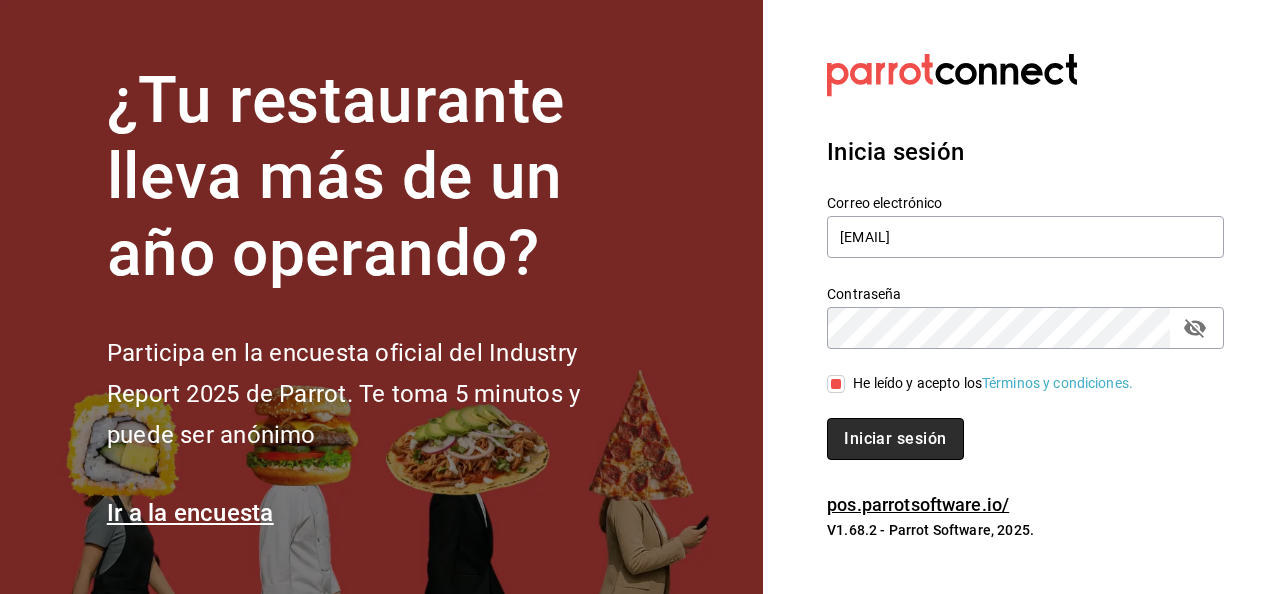 click on "Iniciar sesión" at bounding box center (895, 439) 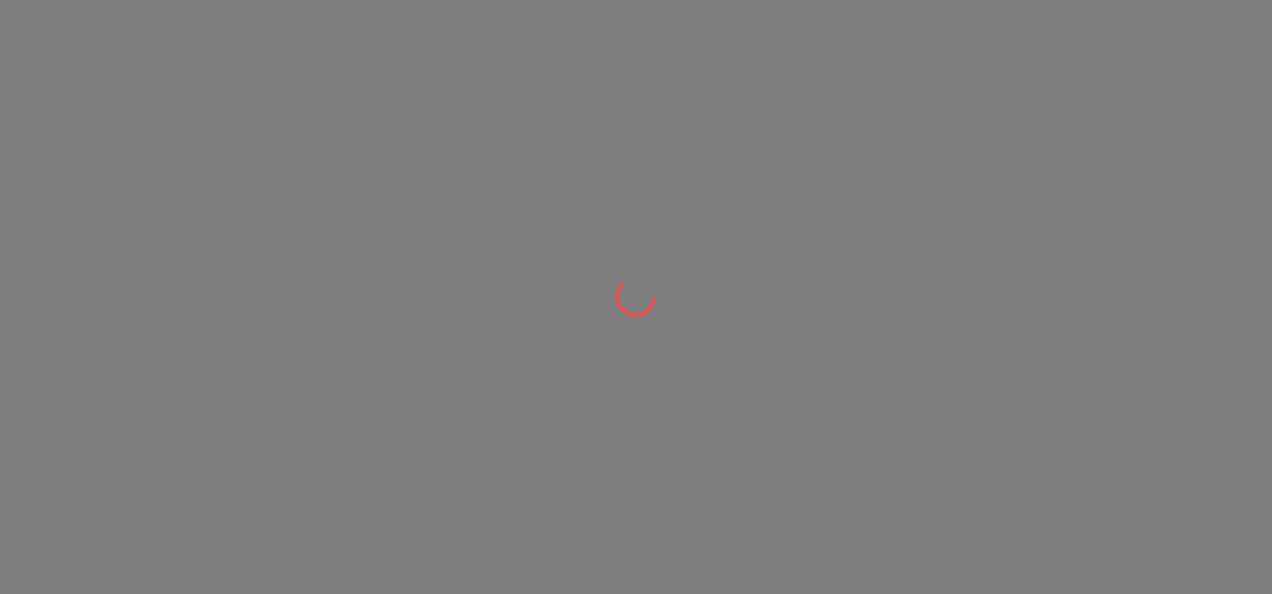 scroll, scrollTop: 0, scrollLeft: 0, axis: both 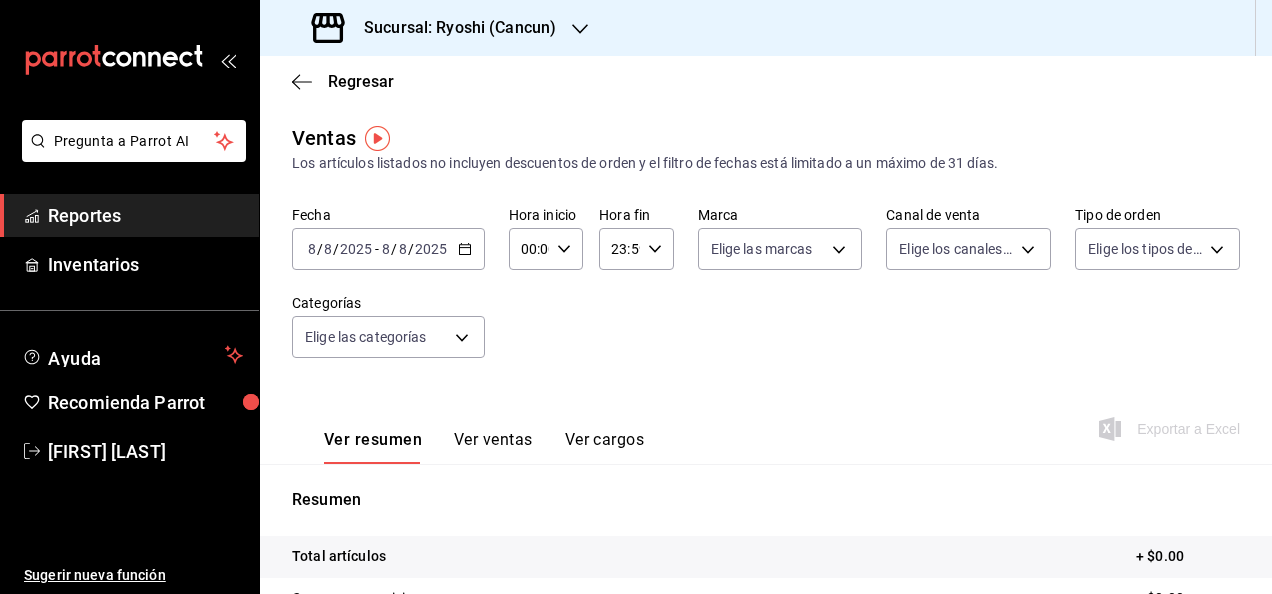click on "2025-08-08 8 / 8 / 2025 - 2025-08-08 8 / 8 / 2025" at bounding box center (388, 249) 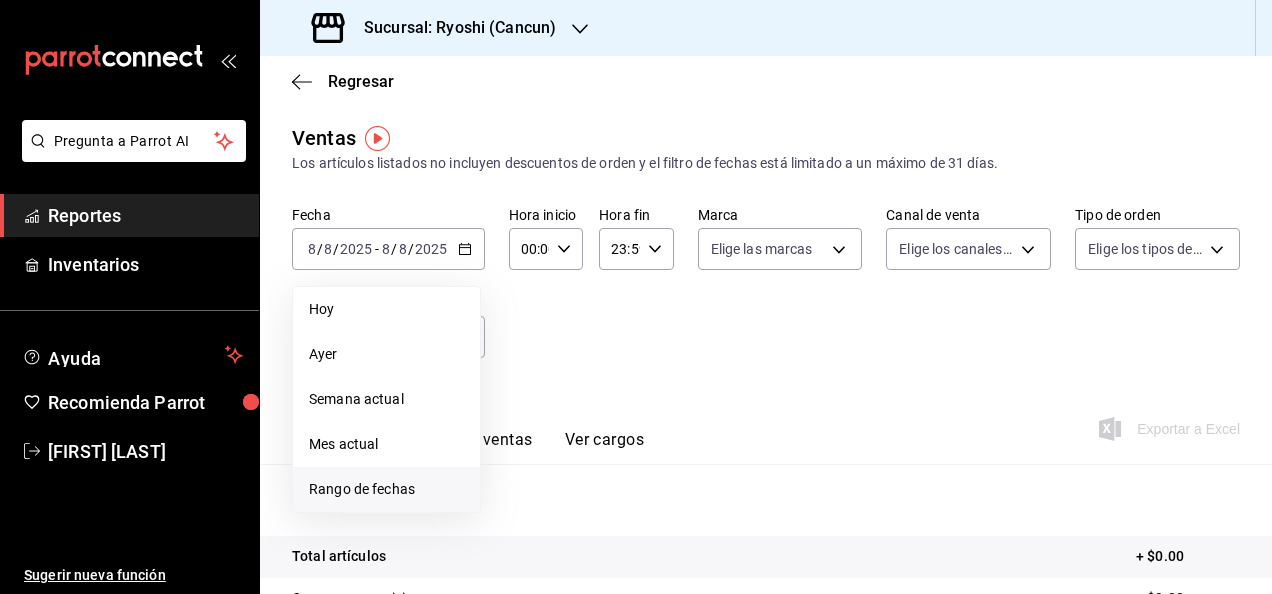 click on "Rango de fechas" at bounding box center [386, 489] 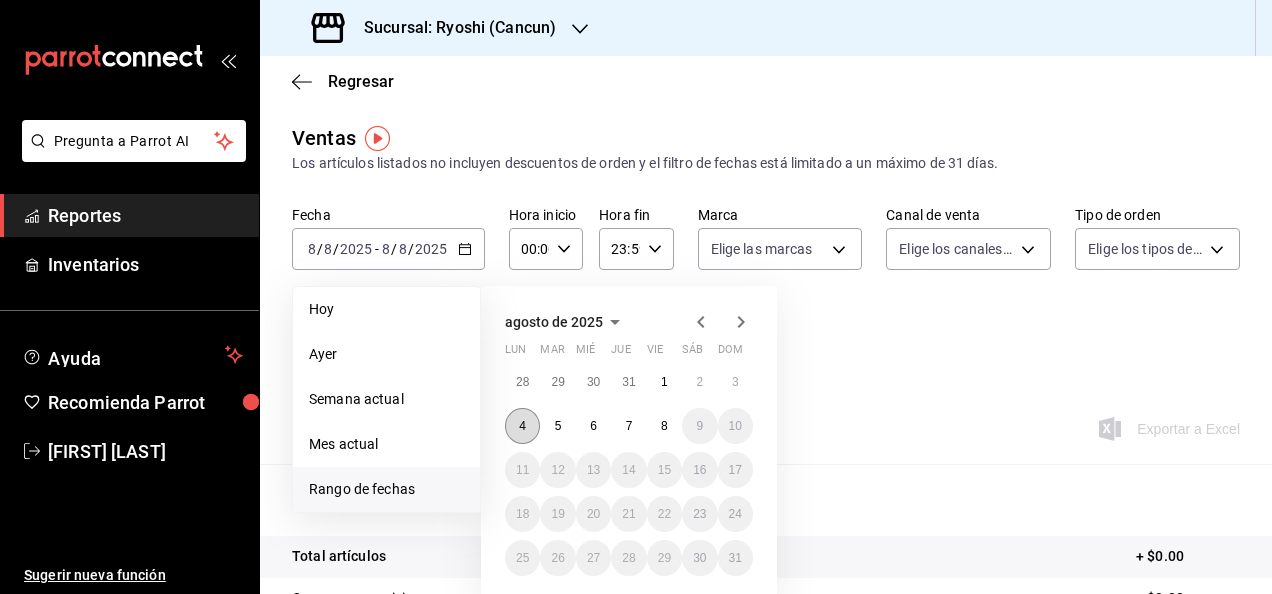 click on "4" at bounding box center [522, 426] 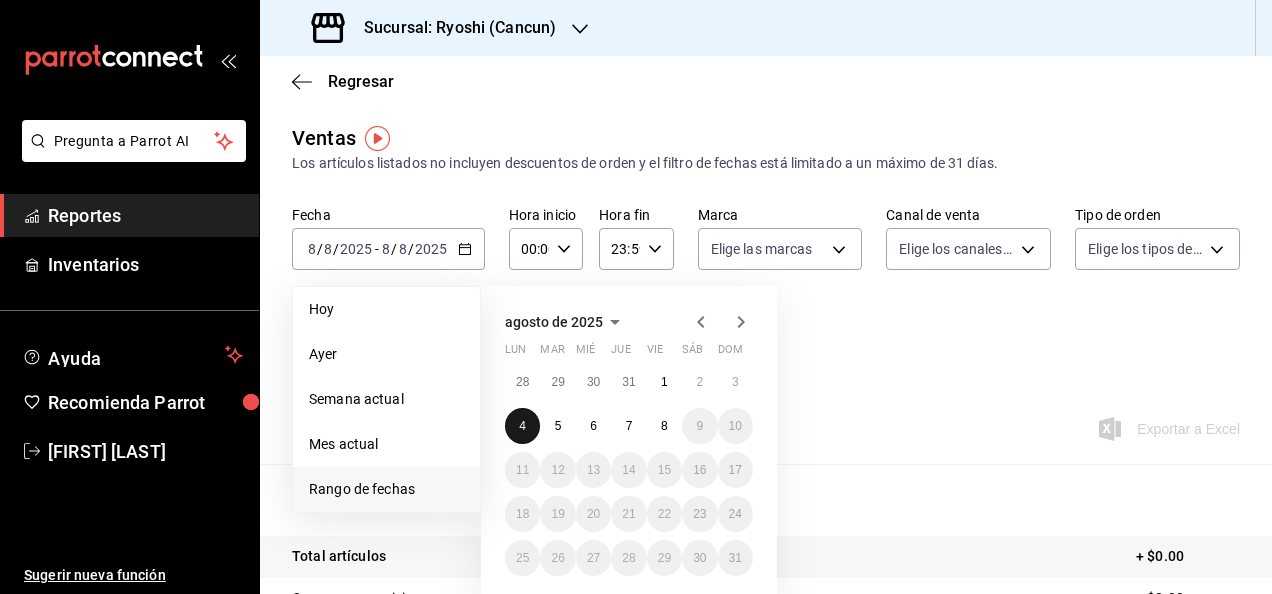 click on "4" at bounding box center [522, 426] 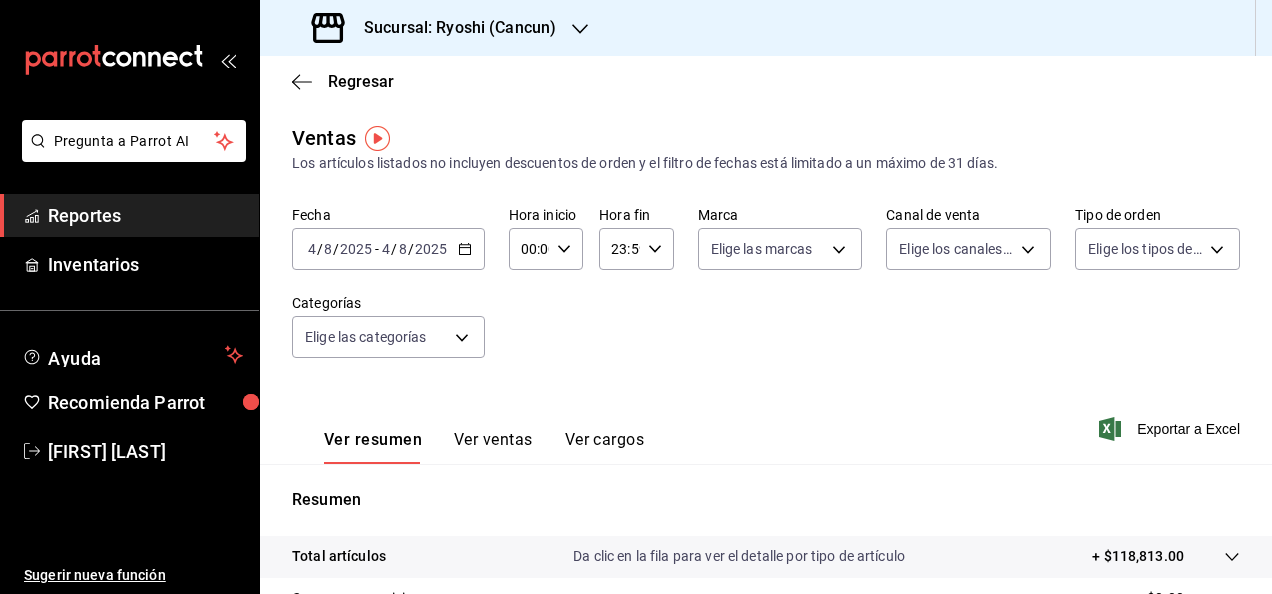 click on "2025-08-04 4 / 8 / 2025 - 2025-08-04 4 / 8 / 2025" at bounding box center [388, 249] 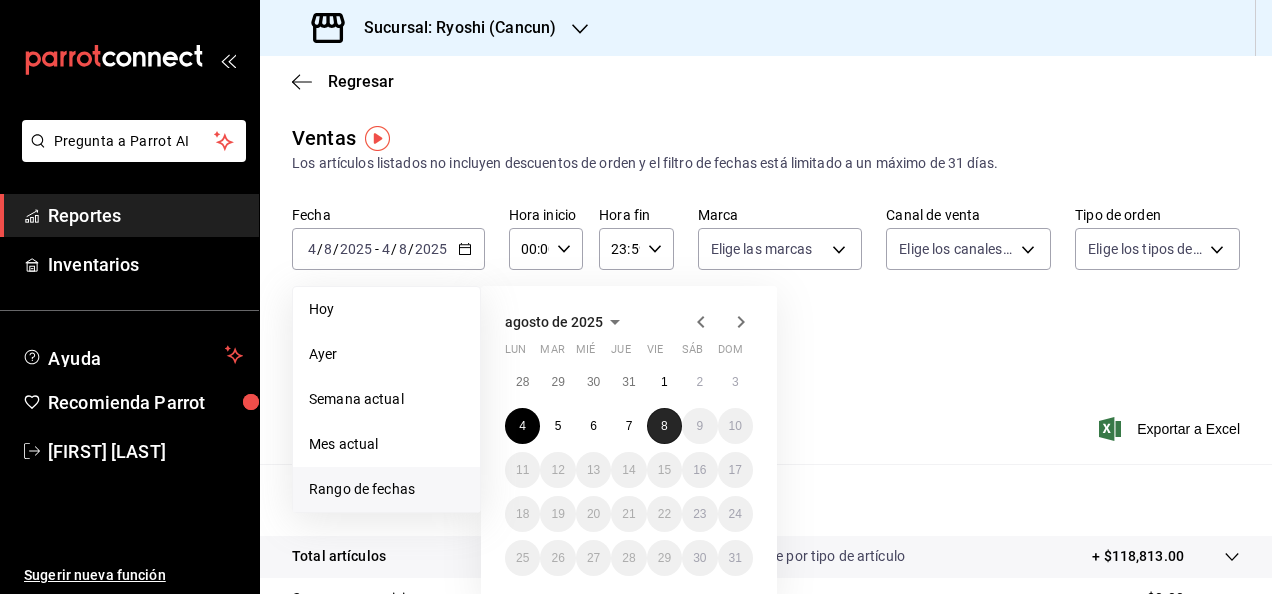 click on "8" at bounding box center [664, 426] 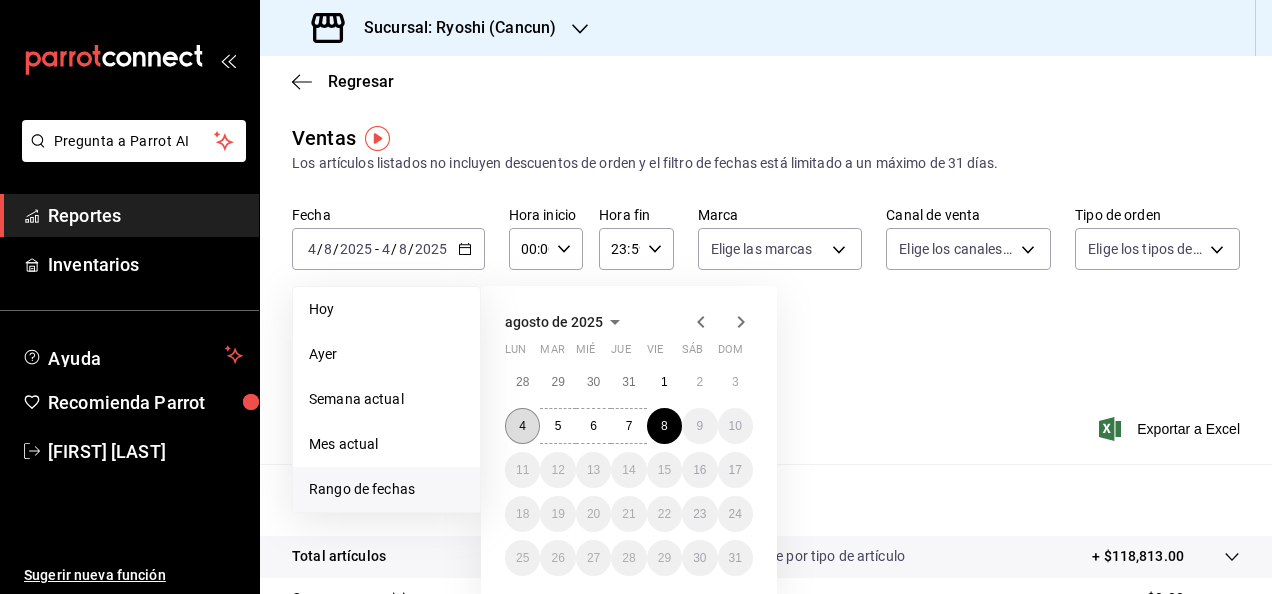 click on "4" at bounding box center (522, 426) 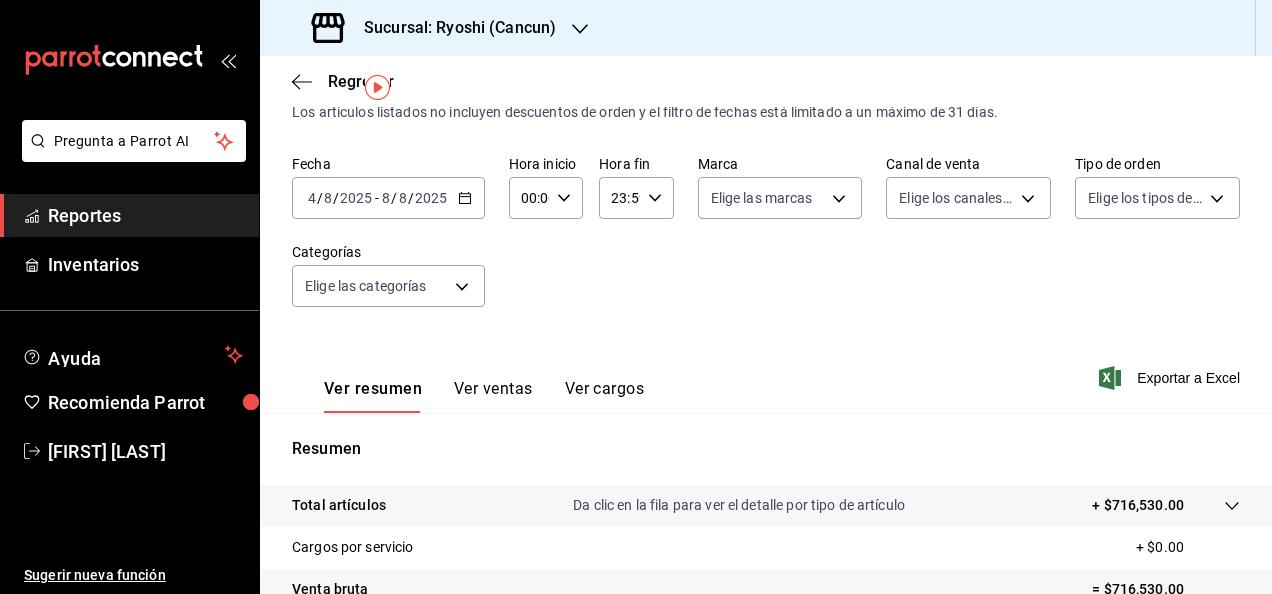 scroll, scrollTop: 52, scrollLeft: 0, axis: vertical 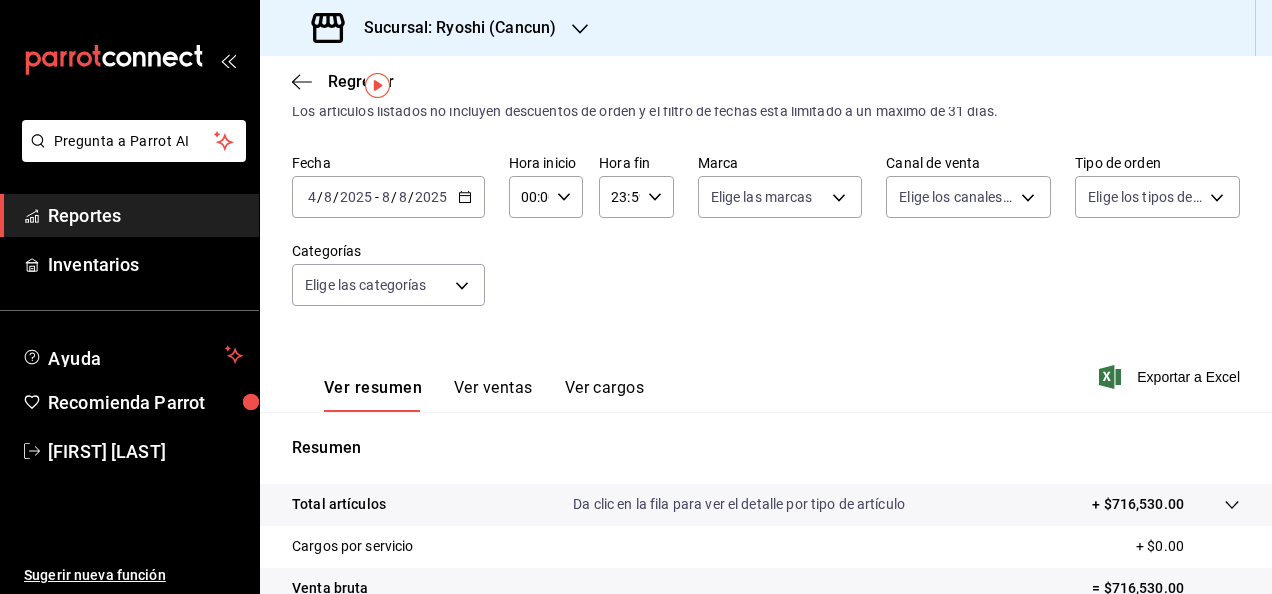 click on "2025-08-04 4 / 8 / 2025 - 2025-08-08 8 / 8 / 2025" at bounding box center (388, 197) 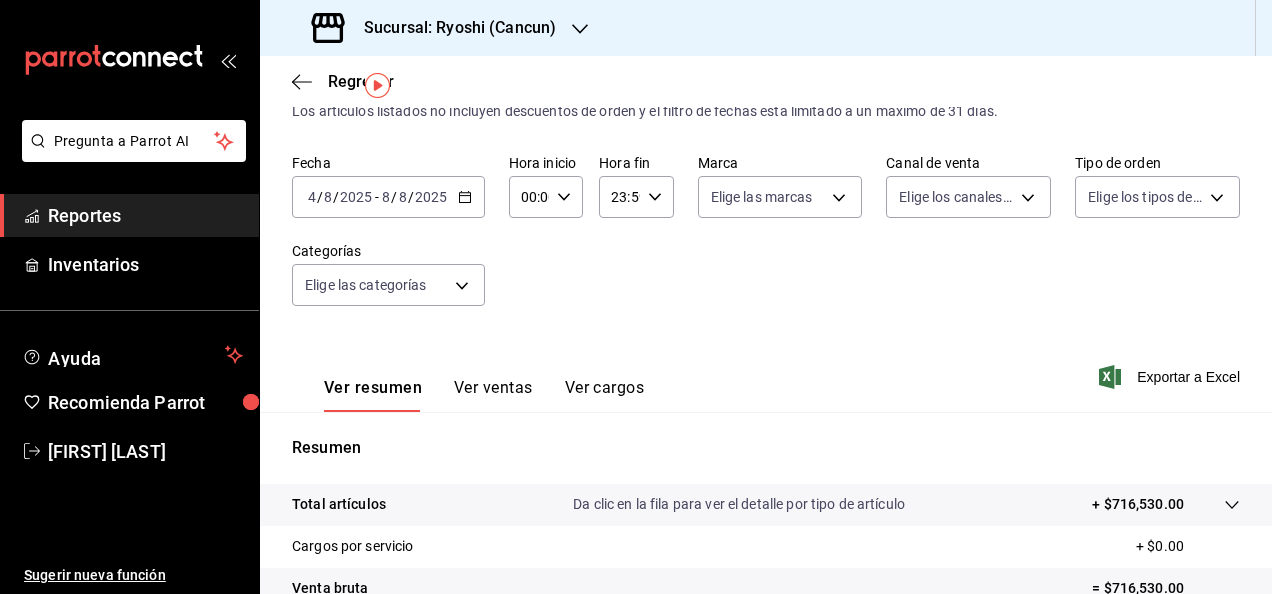 click on "Ver resumen Ver ventas Ver cargos Exportar a Excel" at bounding box center (766, 371) 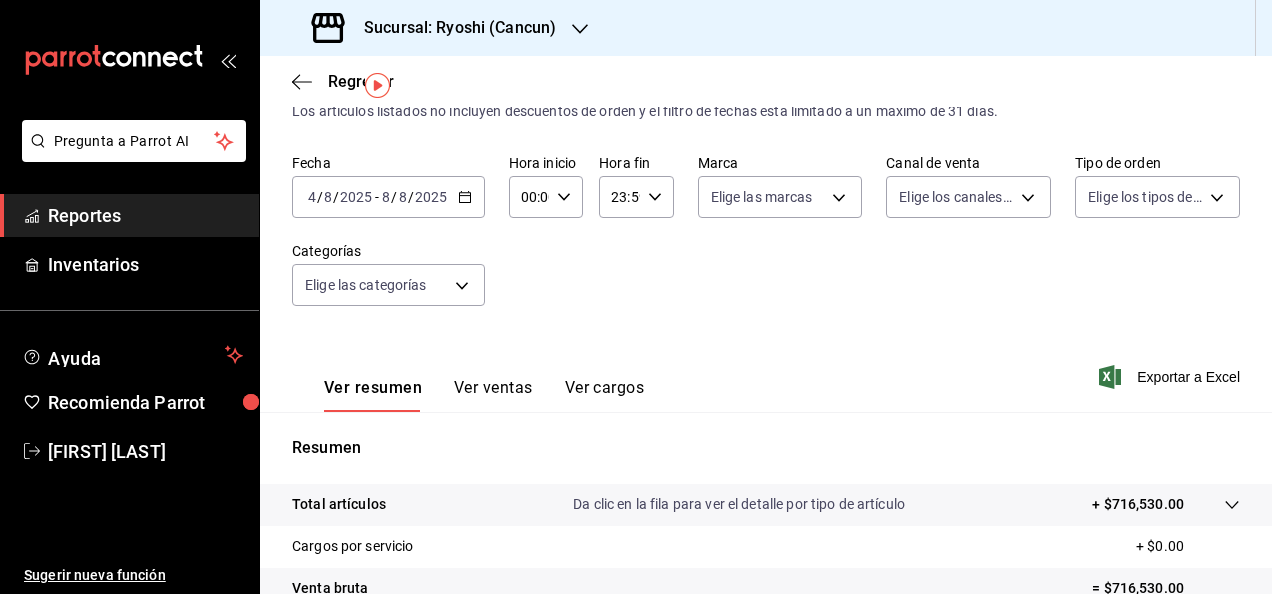 click 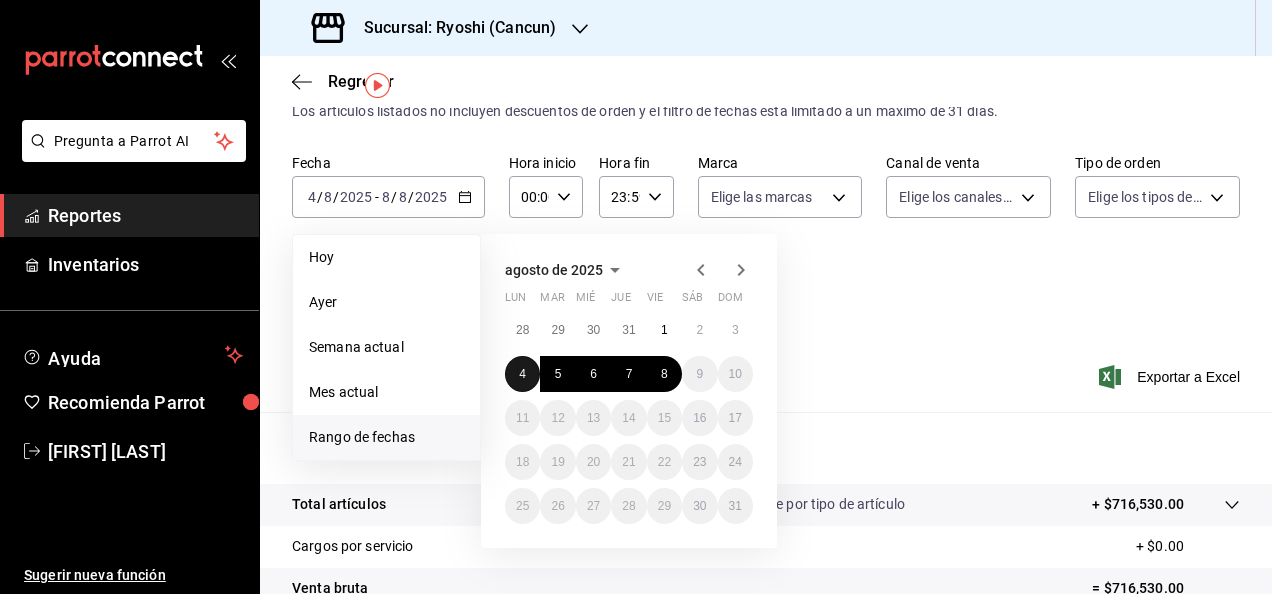 click on "4" at bounding box center [522, 374] 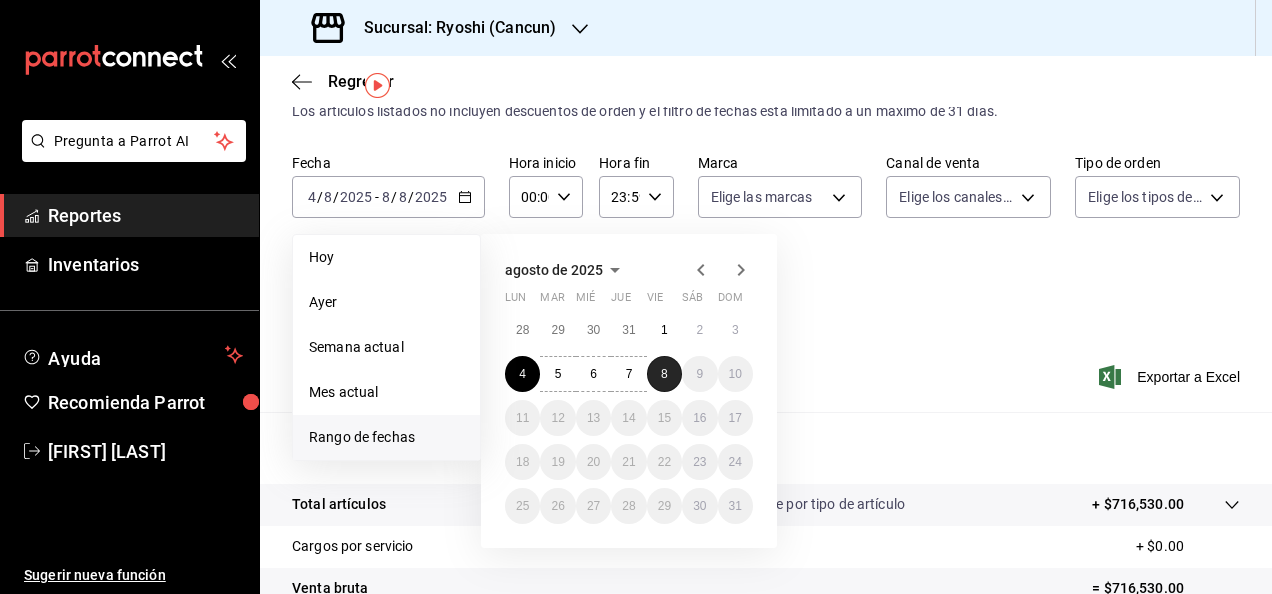 click on "8" at bounding box center [664, 374] 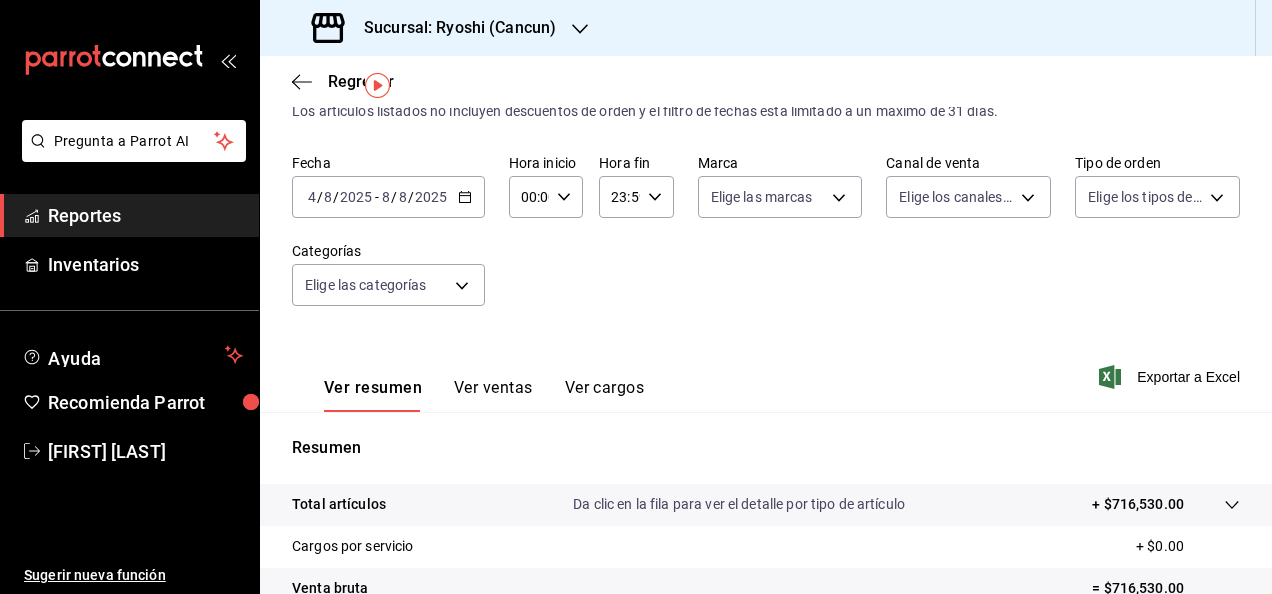 scroll, scrollTop: 55, scrollLeft: 0, axis: vertical 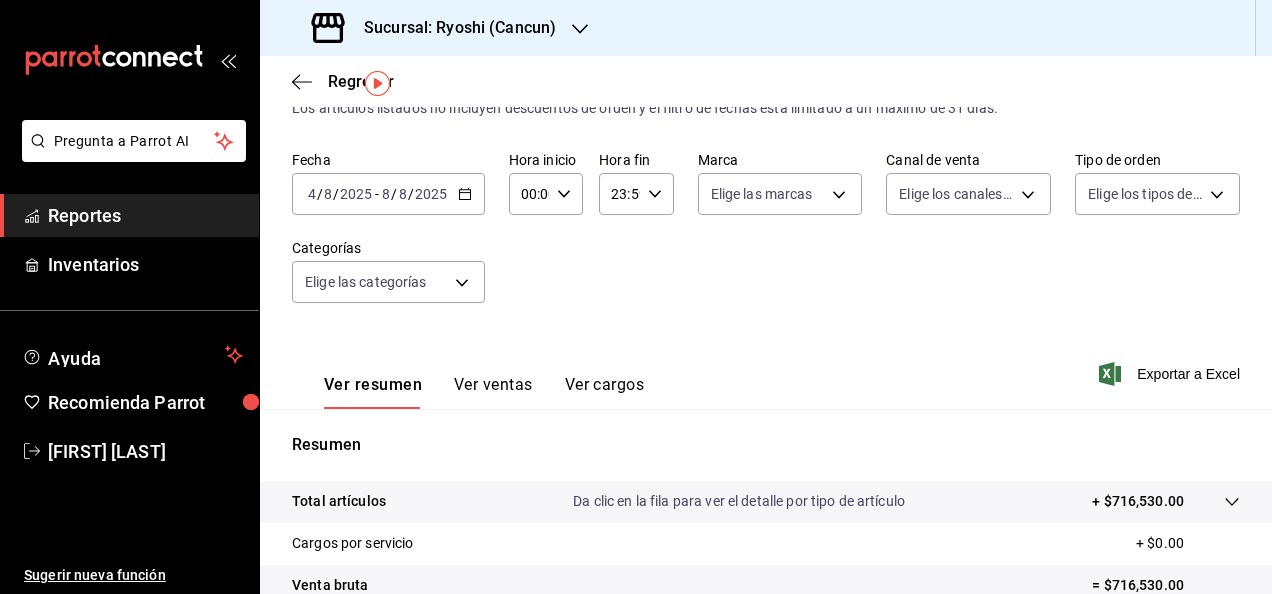 click 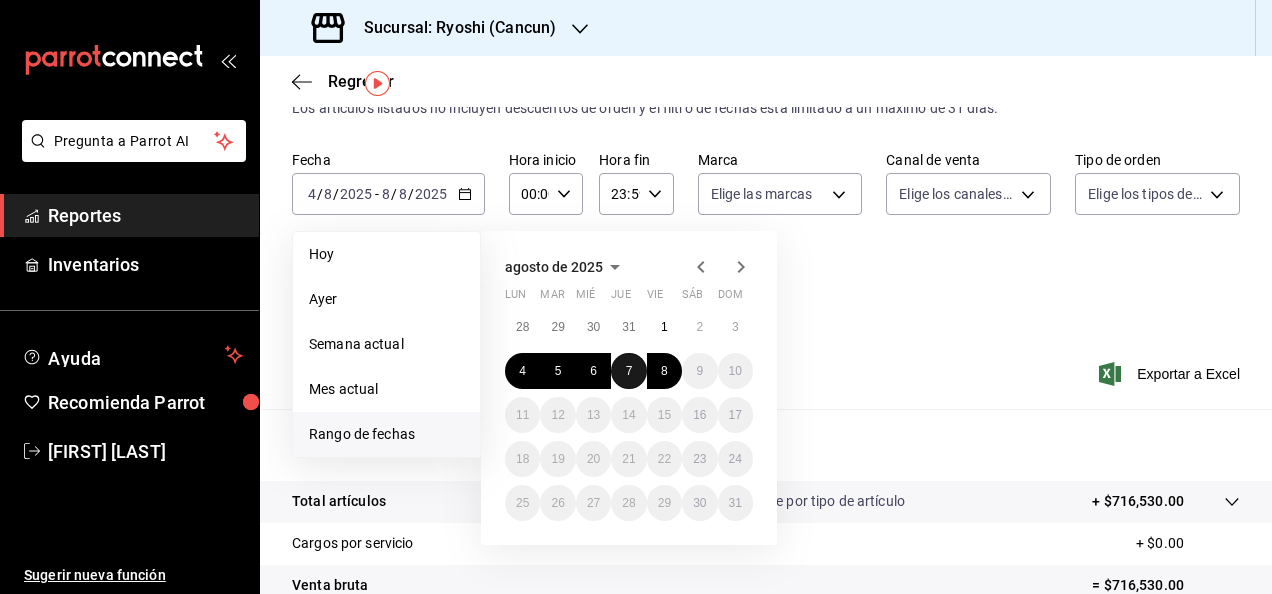 click on "7" at bounding box center [629, 371] 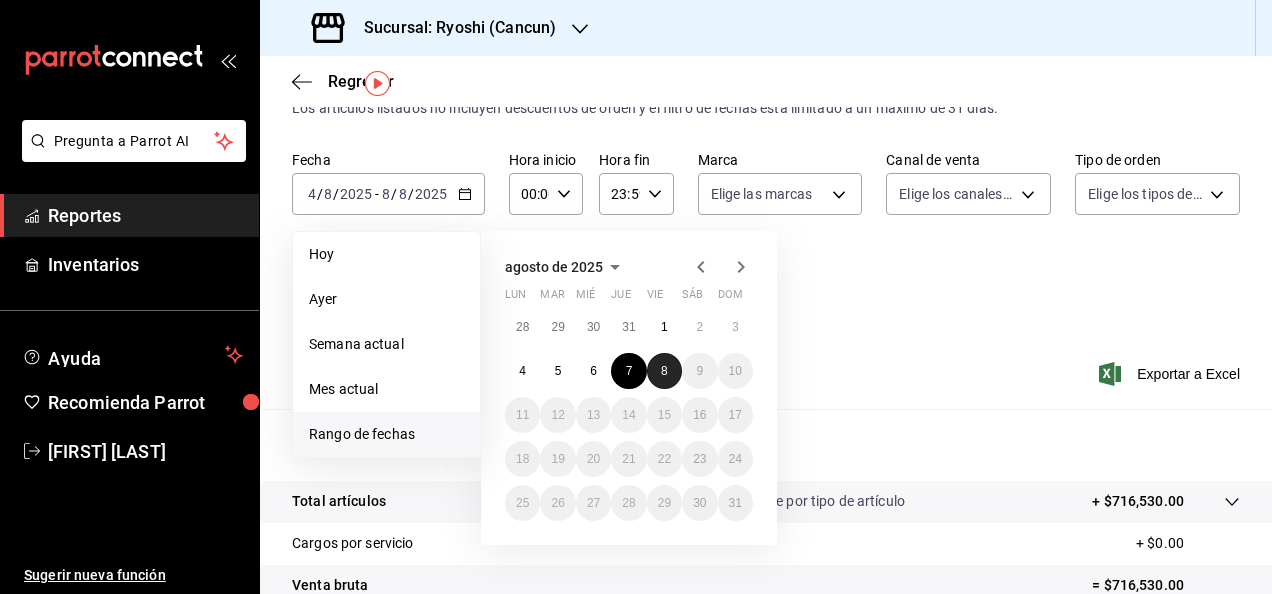 click on "8" at bounding box center (664, 371) 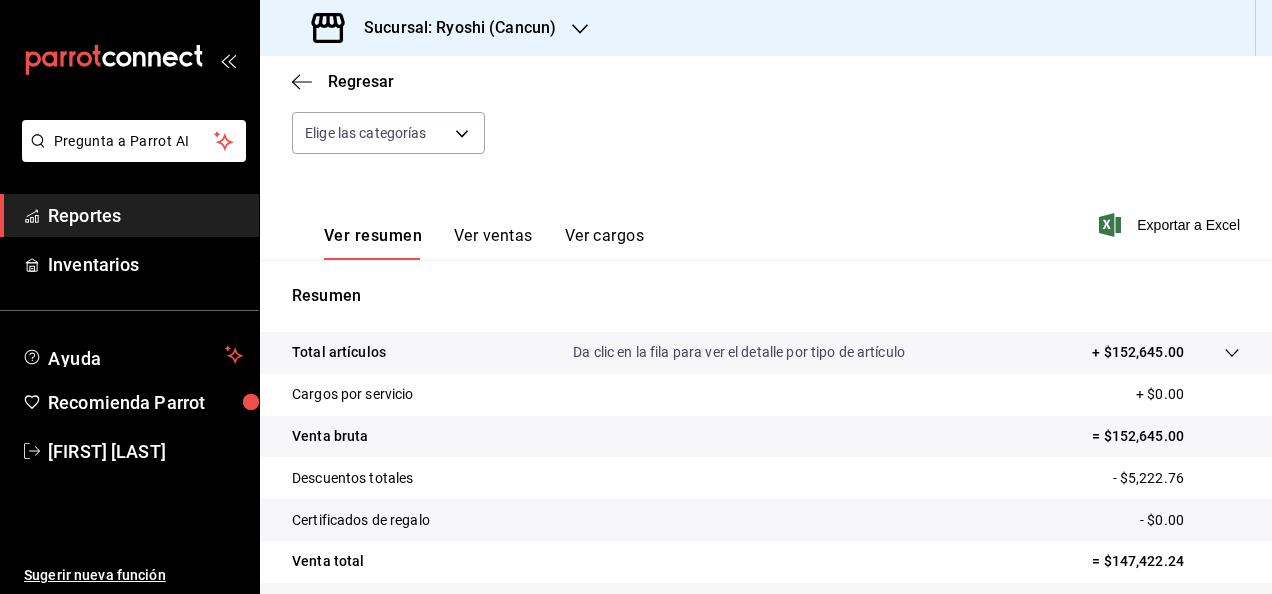 scroll, scrollTop: 0, scrollLeft: 0, axis: both 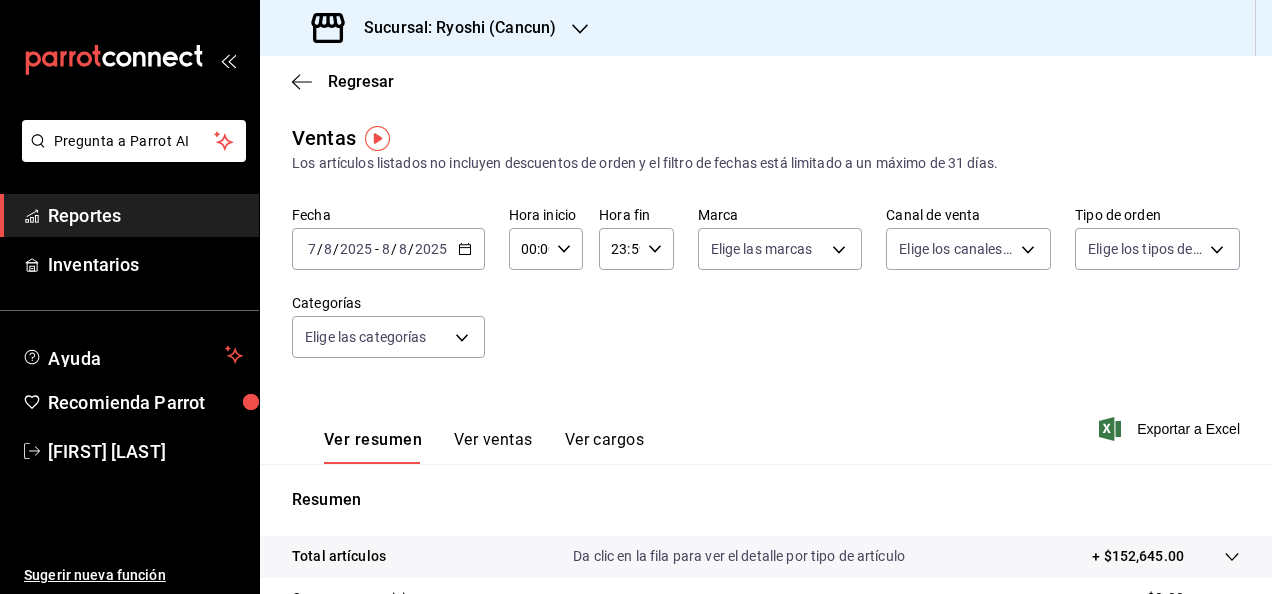 click 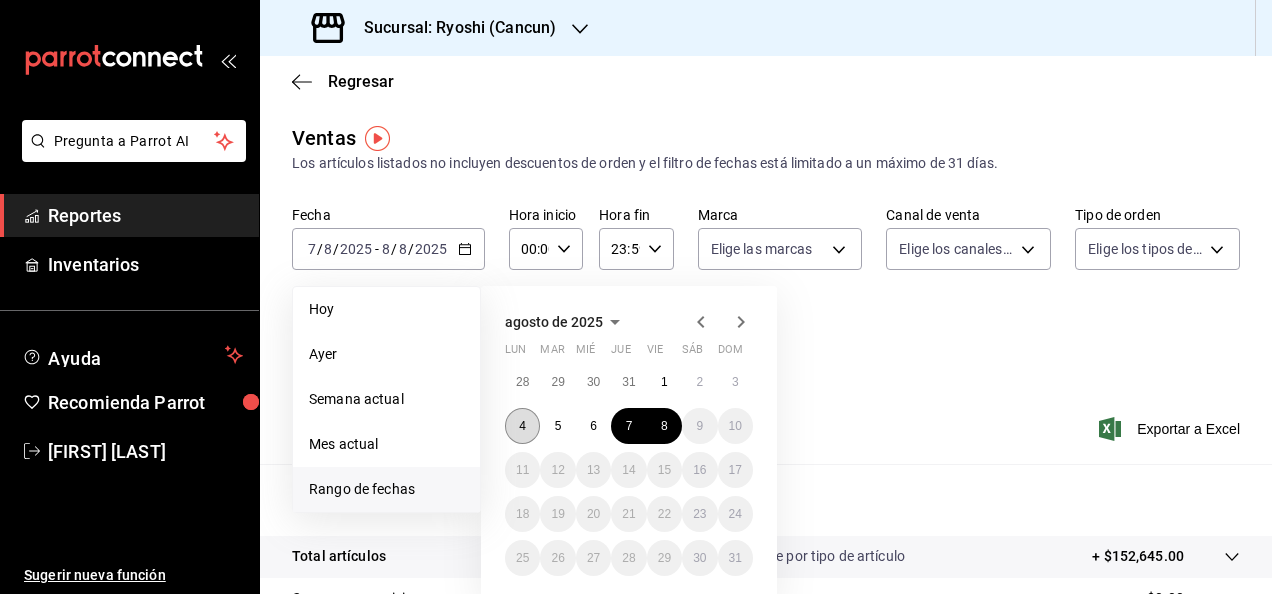click on "4" at bounding box center [522, 426] 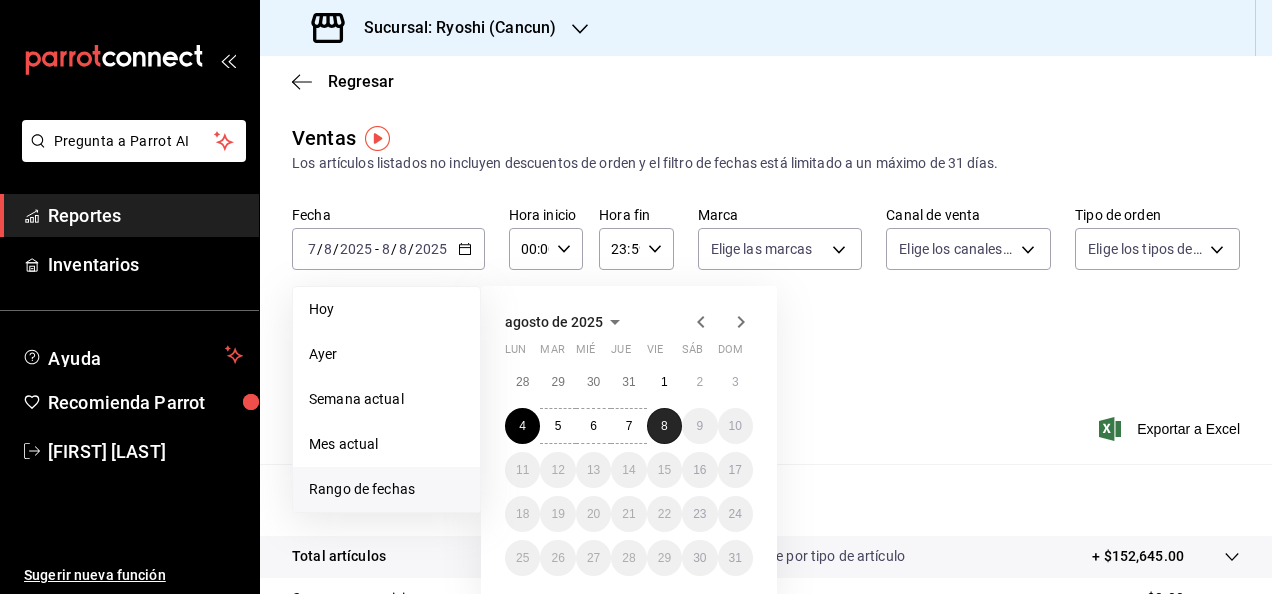 click on "8" at bounding box center [664, 426] 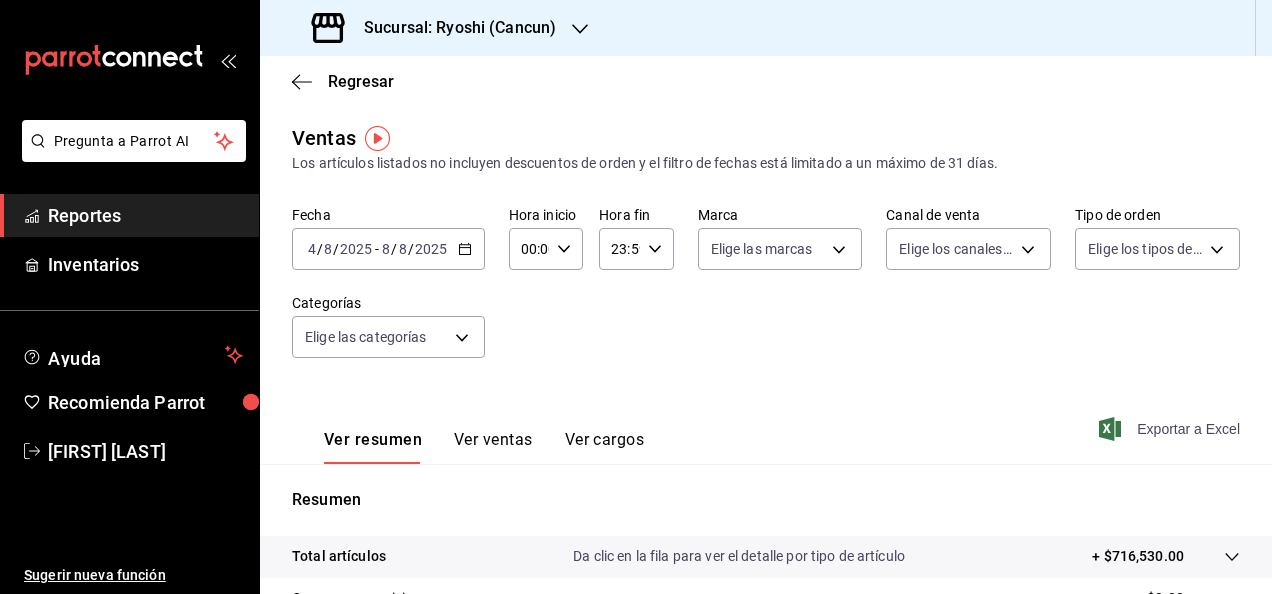 click on "Exportar a Excel" at bounding box center (1171, 429) 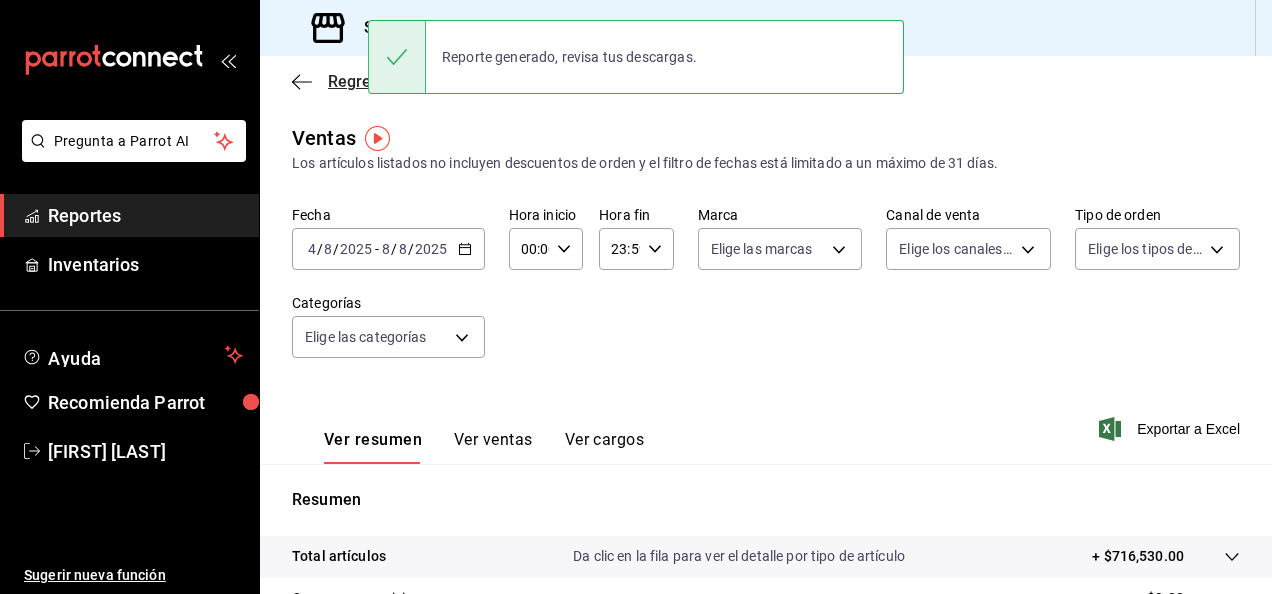 click 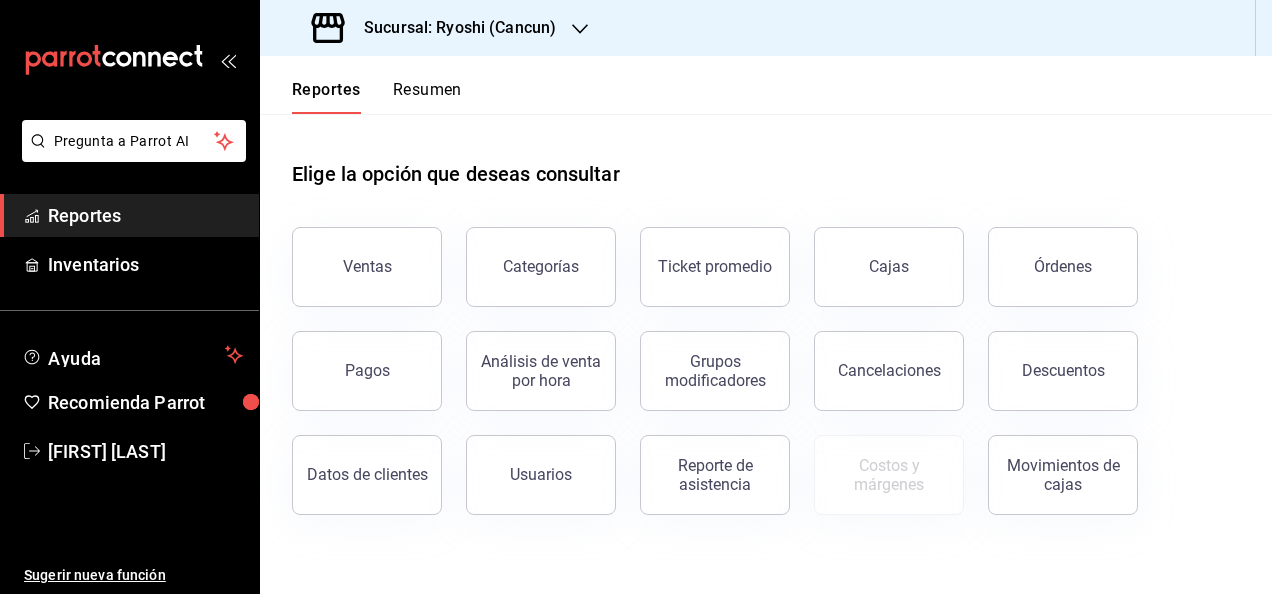 click on "Sucursal: Ryoshi (Cancun)" at bounding box center (452, 28) 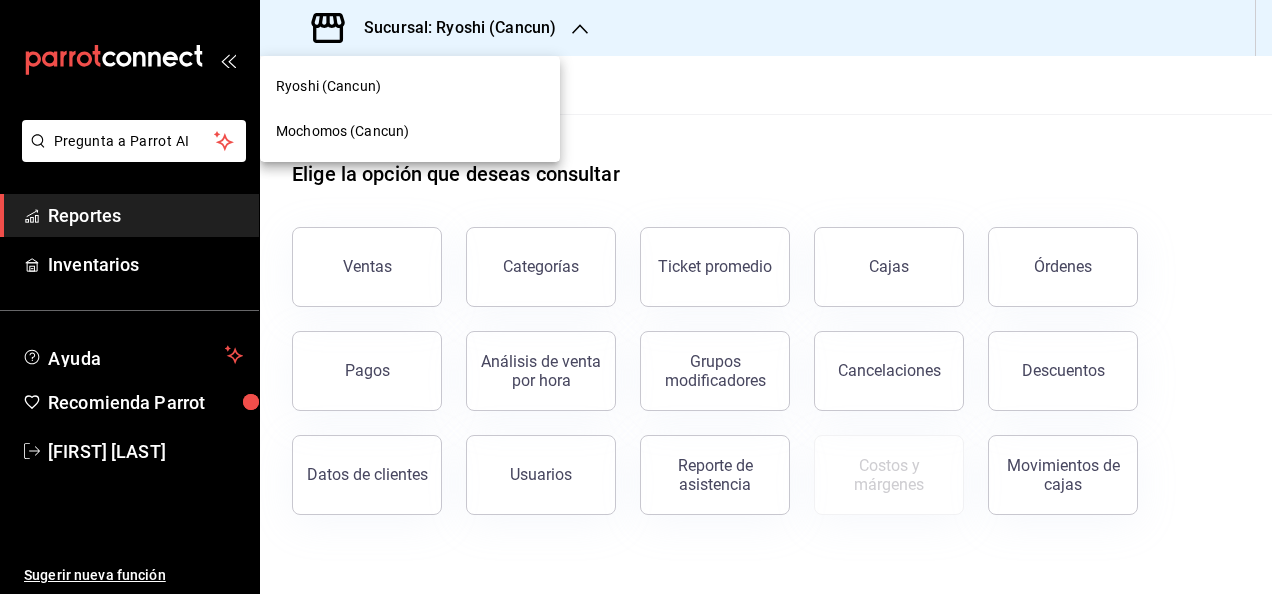 click on "Mochomos (Cancun)" at bounding box center (410, 131) 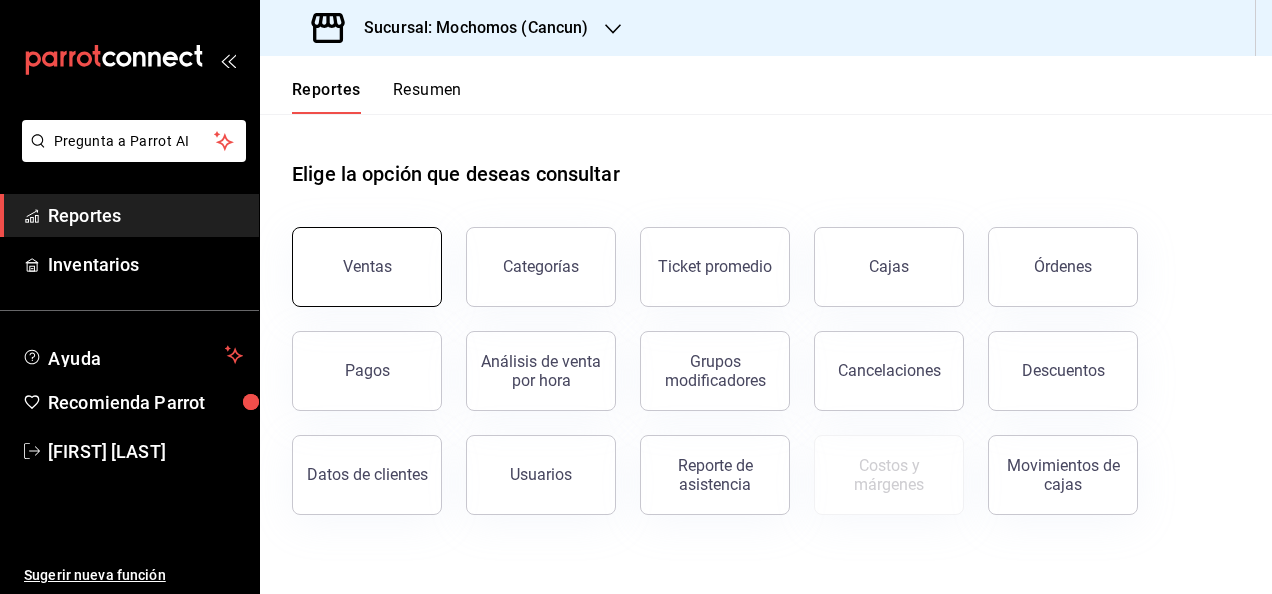 click on "Ventas" at bounding box center [367, 267] 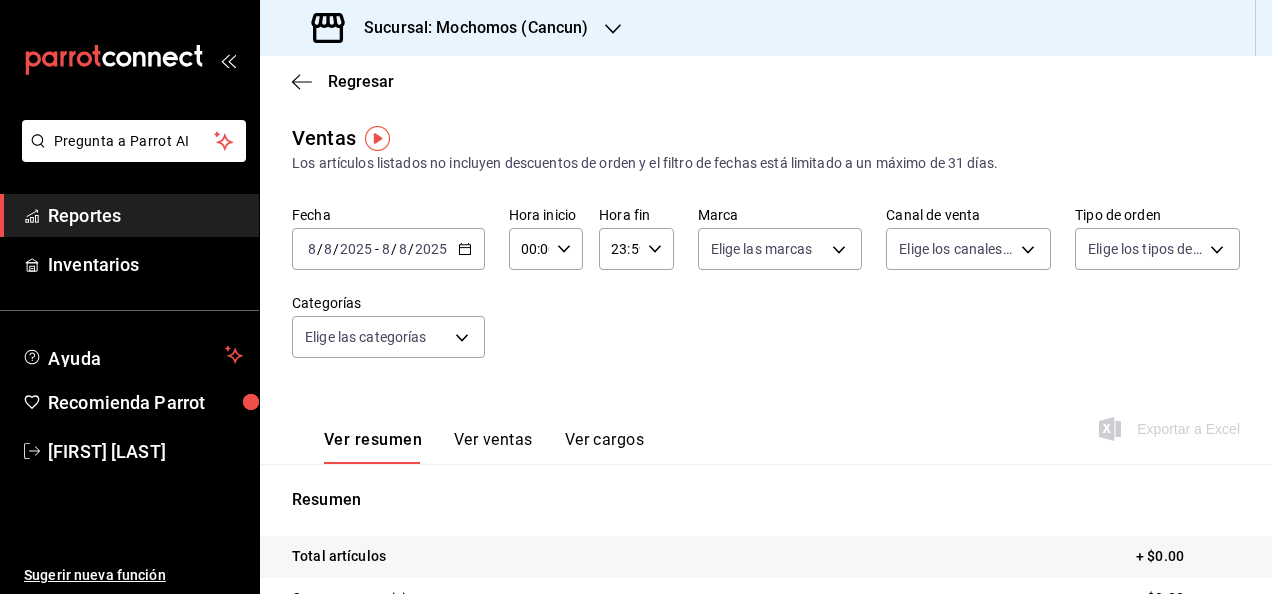 click 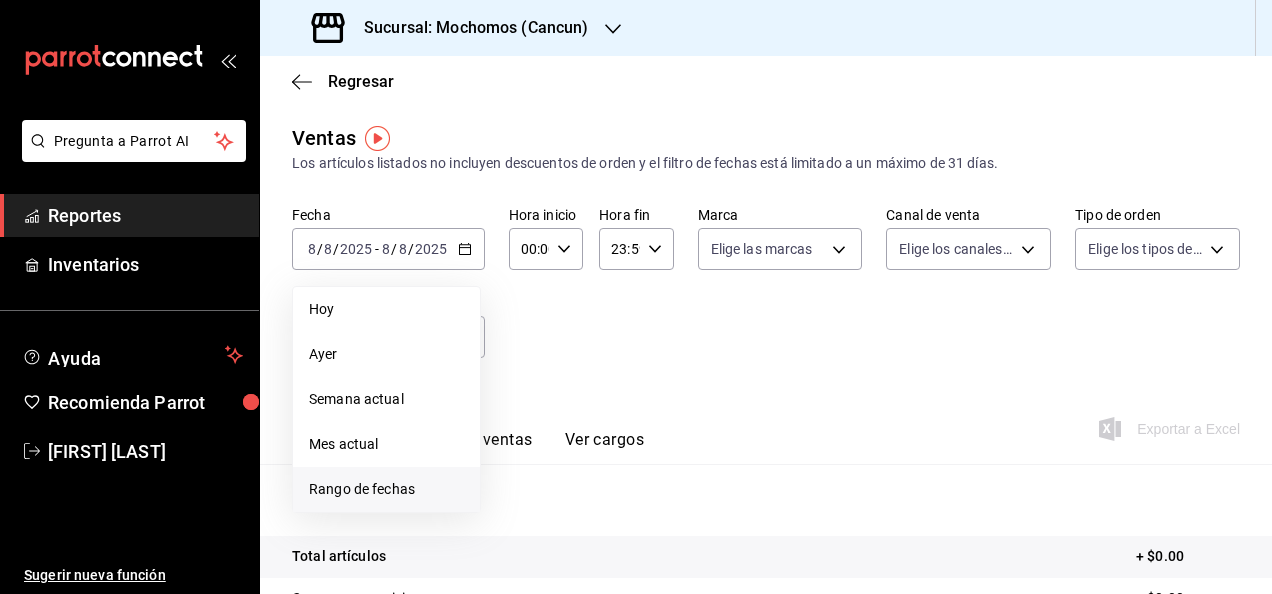 click on "Rango de fechas" at bounding box center (386, 489) 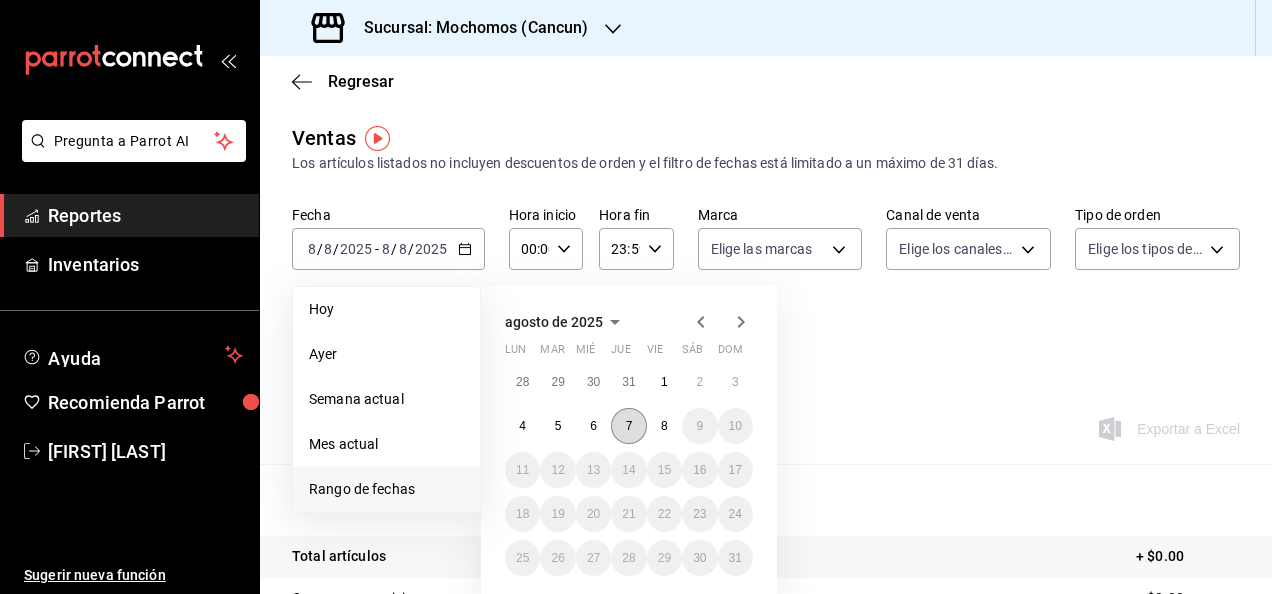 click on "7" at bounding box center [629, 426] 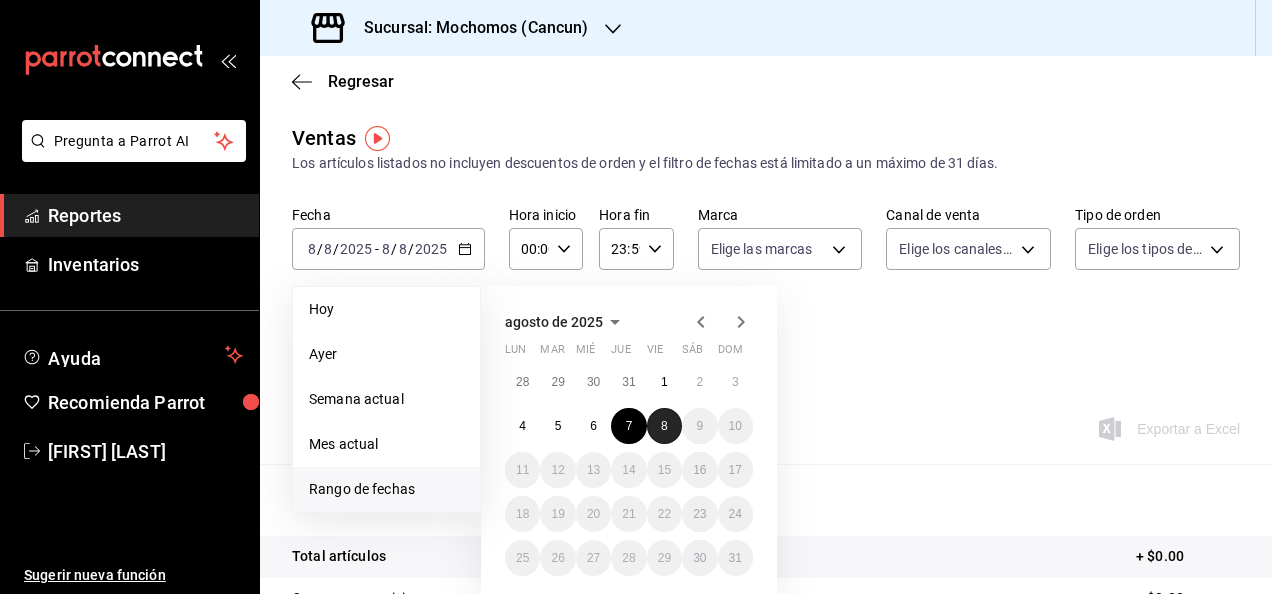 click on "8" at bounding box center [664, 426] 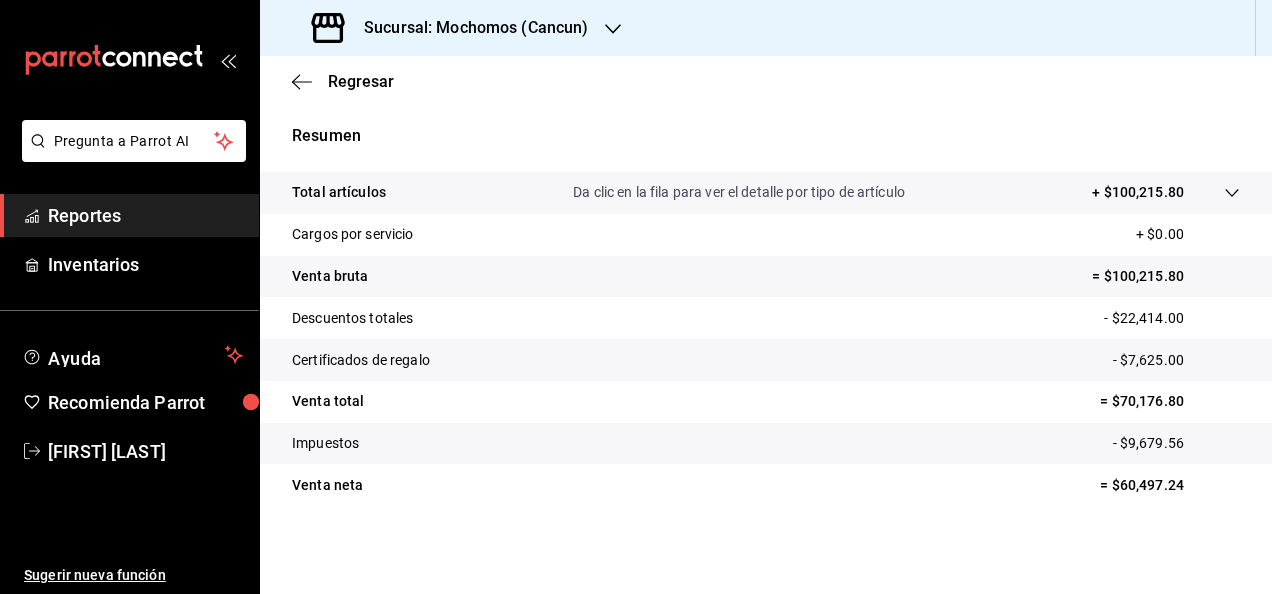 scroll, scrollTop: 0, scrollLeft: 0, axis: both 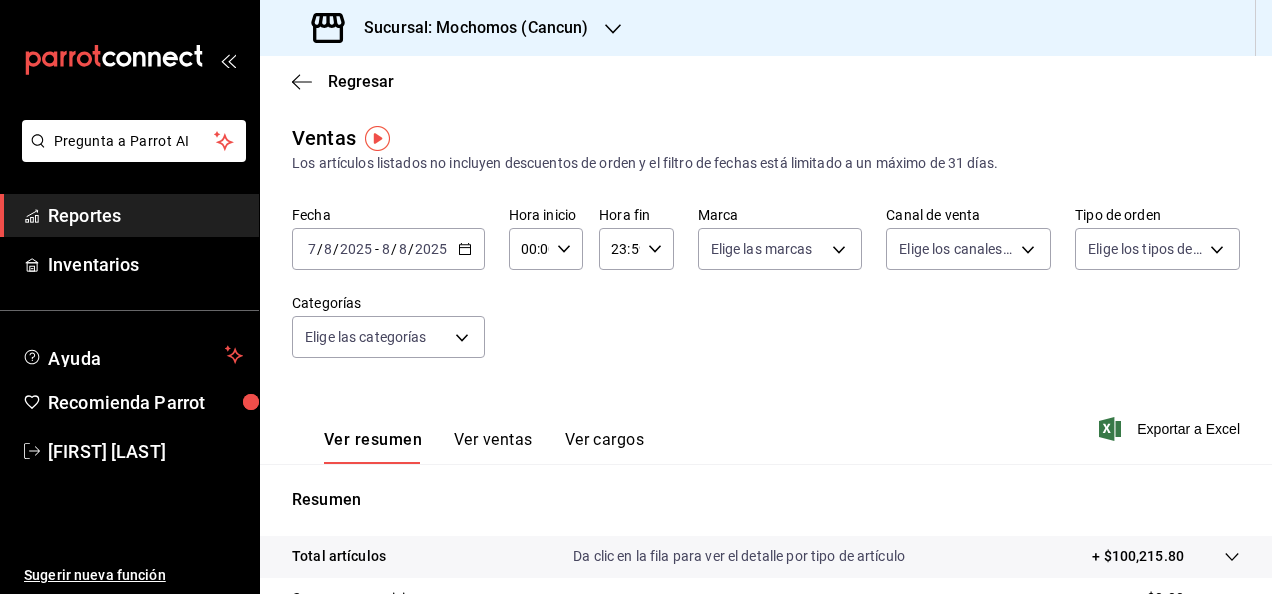 click on "Regresar" at bounding box center (766, 81) 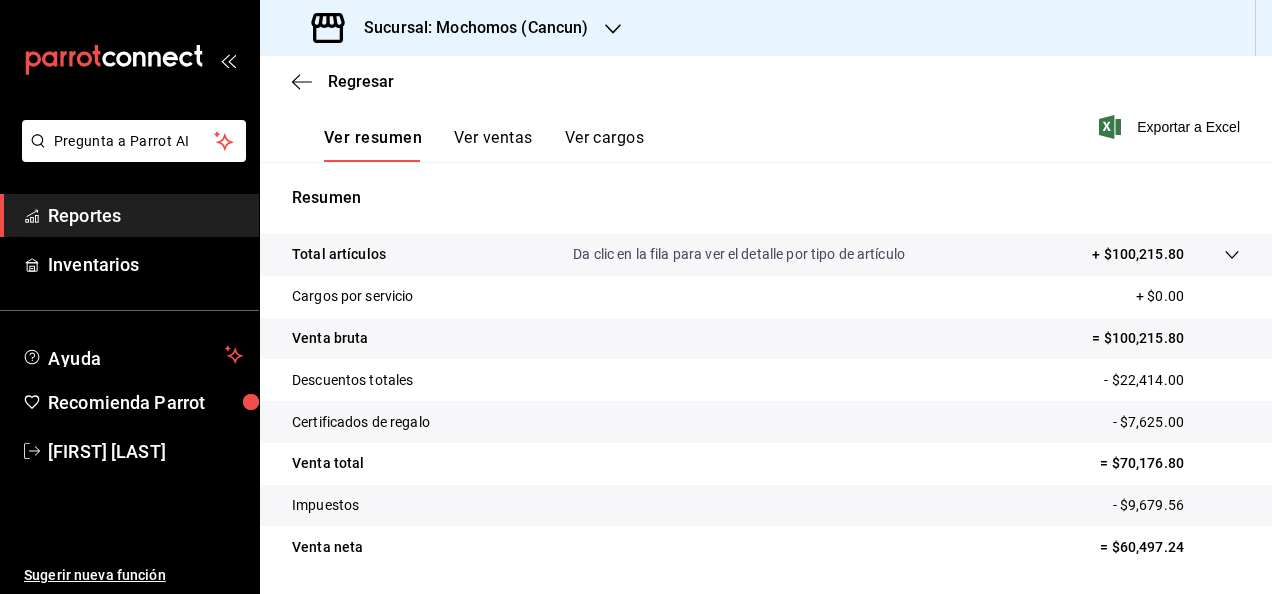 scroll, scrollTop: 357, scrollLeft: 0, axis: vertical 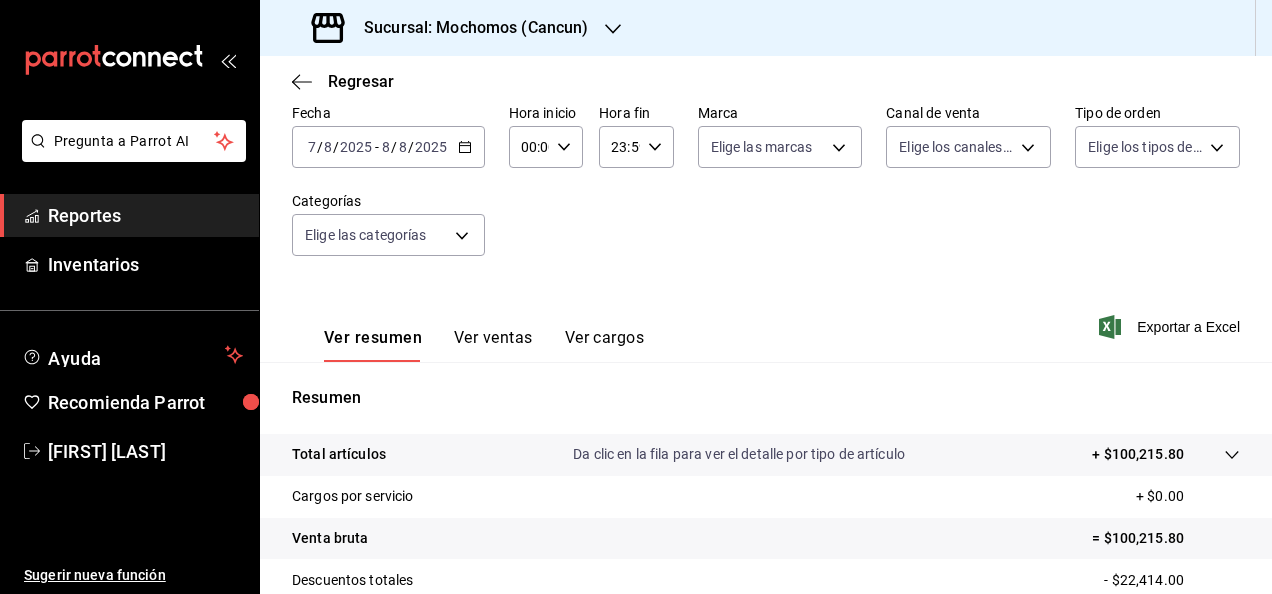 click on "2025-08-07 7 / 8 / 2025 - 2025-08-08 8 / 8 / 2025" at bounding box center (388, 147) 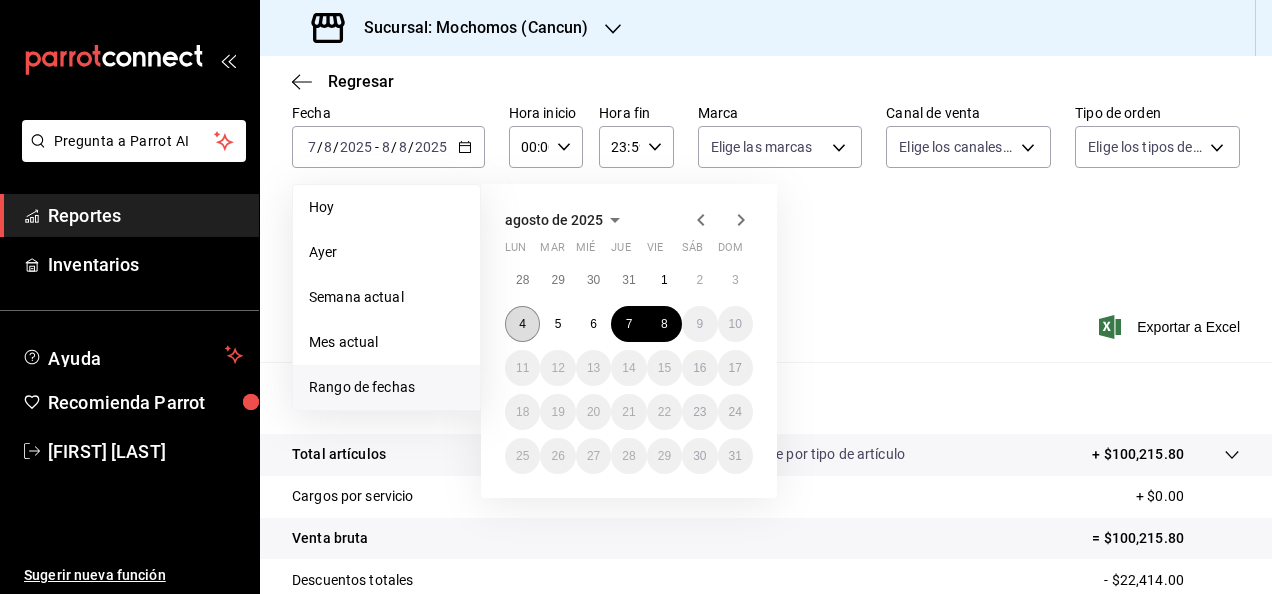 click on "4" at bounding box center (522, 324) 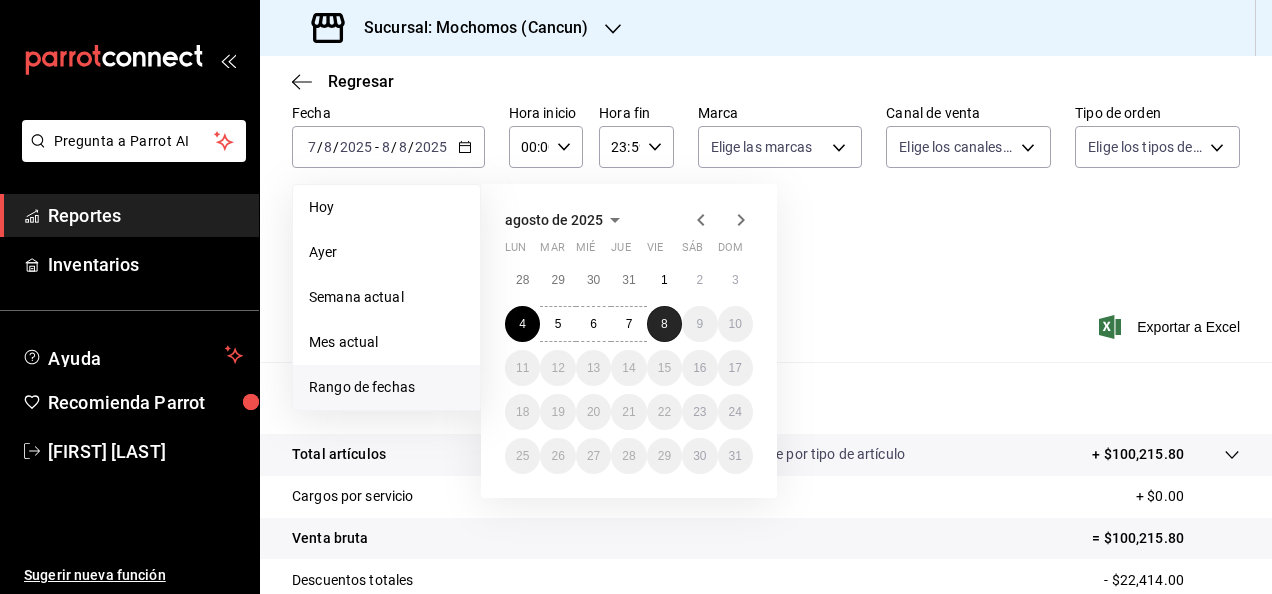 click on "8" at bounding box center [664, 324] 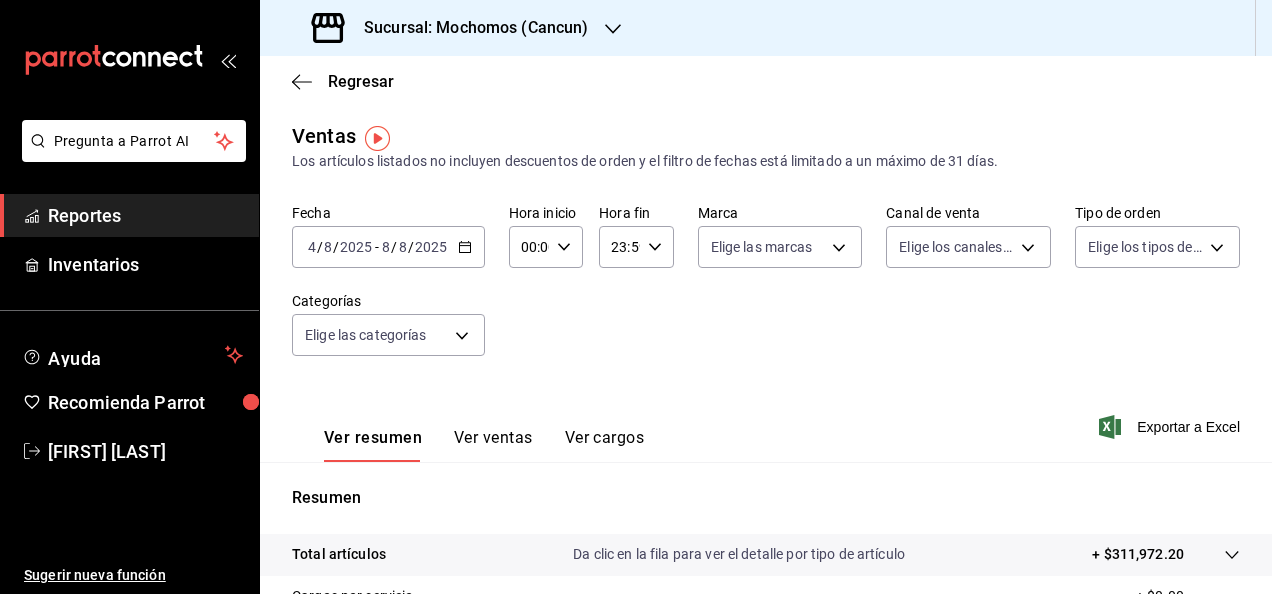 scroll, scrollTop: 0, scrollLeft: 0, axis: both 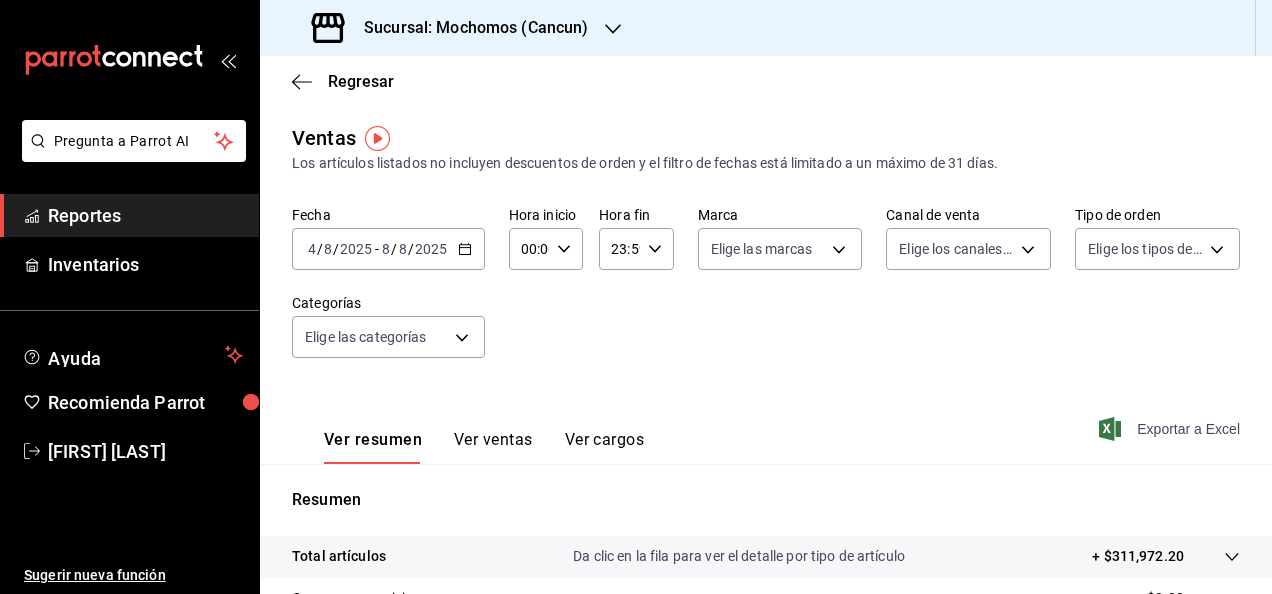 click on "Exportar a Excel" at bounding box center [1171, 429] 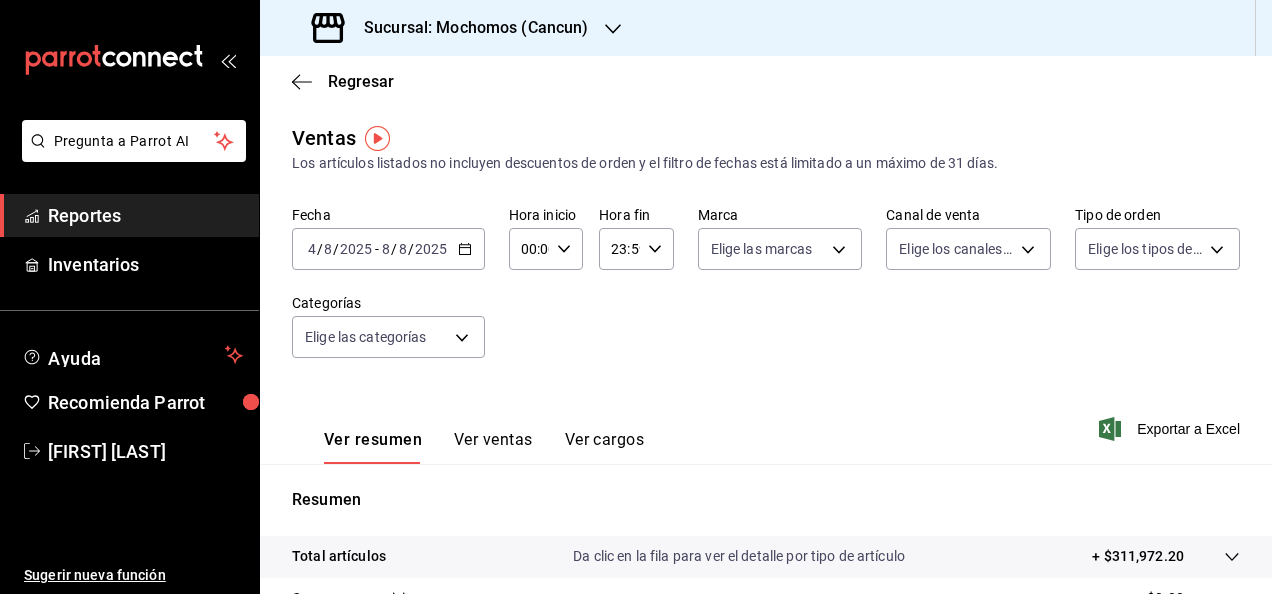 click on "Sucursal: Mochomos (Cancun)" at bounding box center (468, 28) 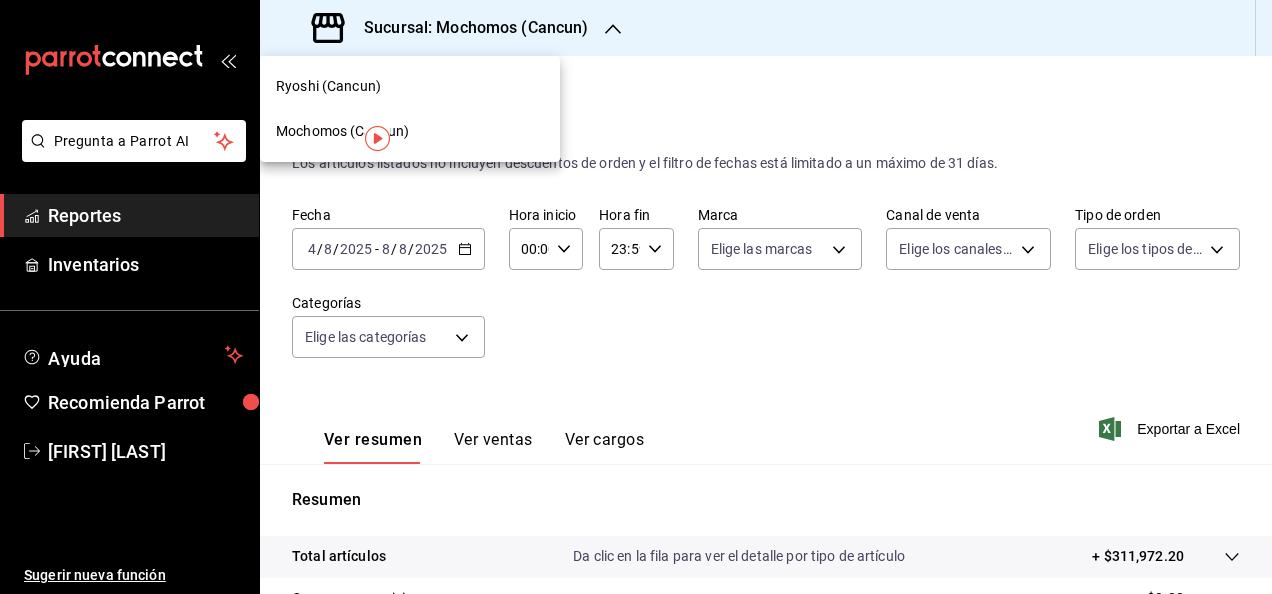 click on "Ryoshi (Cancun)" at bounding box center [410, 86] 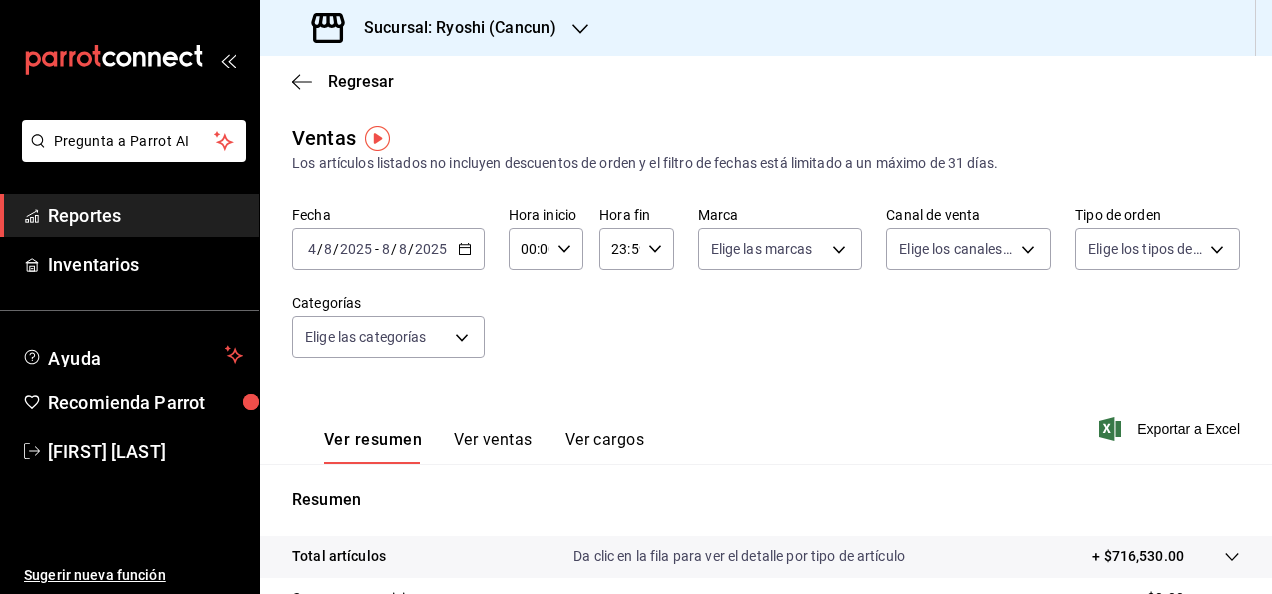click 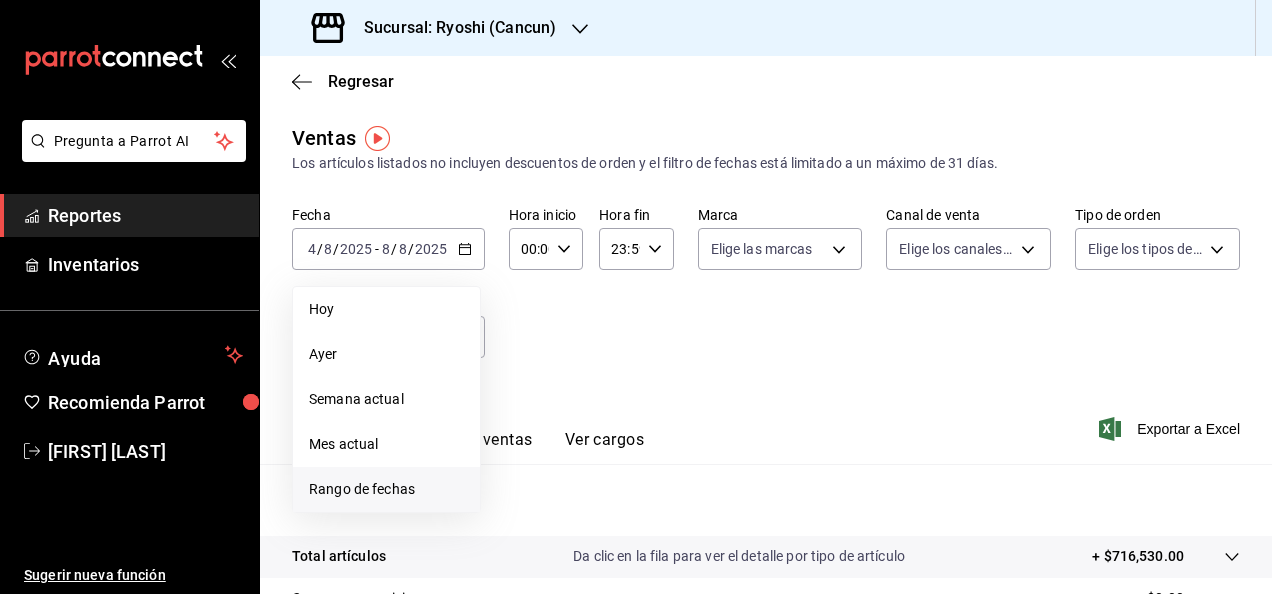 click on "Rango de fechas" at bounding box center (386, 489) 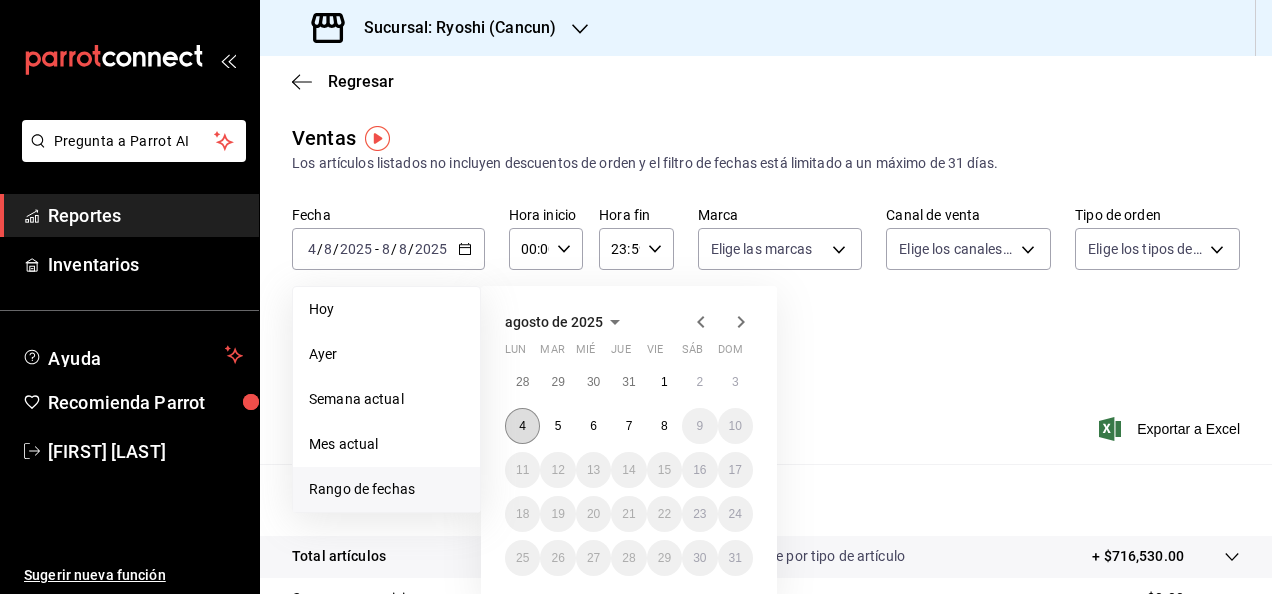click on "4" at bounding box center (522, 426) 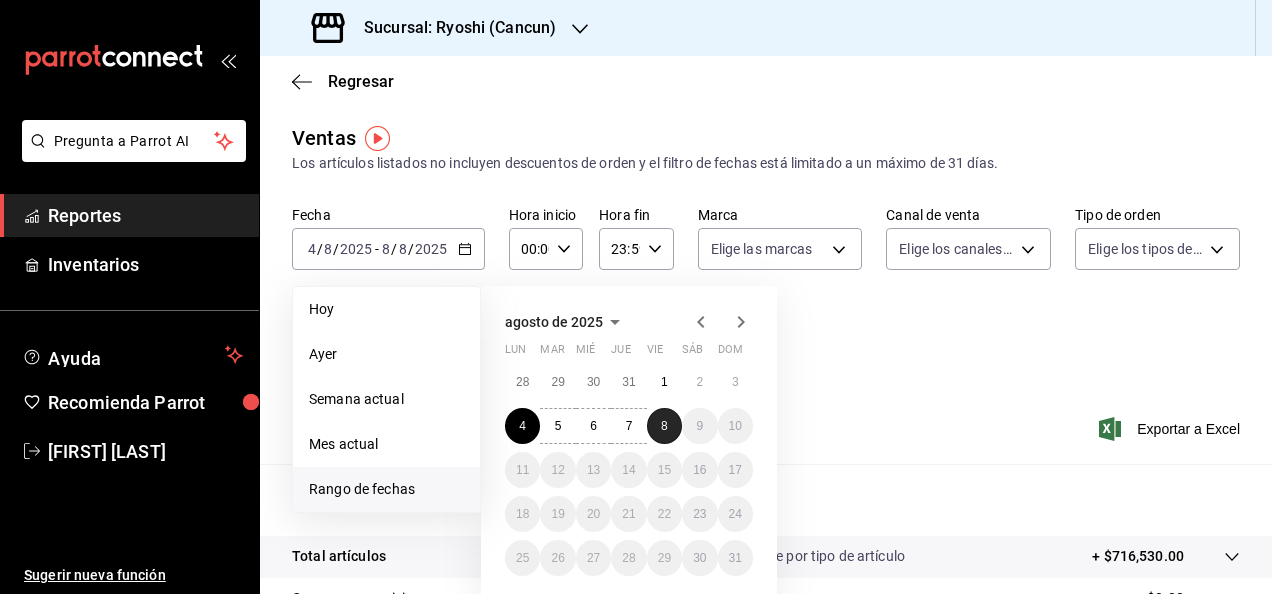 click on "8" at bounding box center [664, 426] 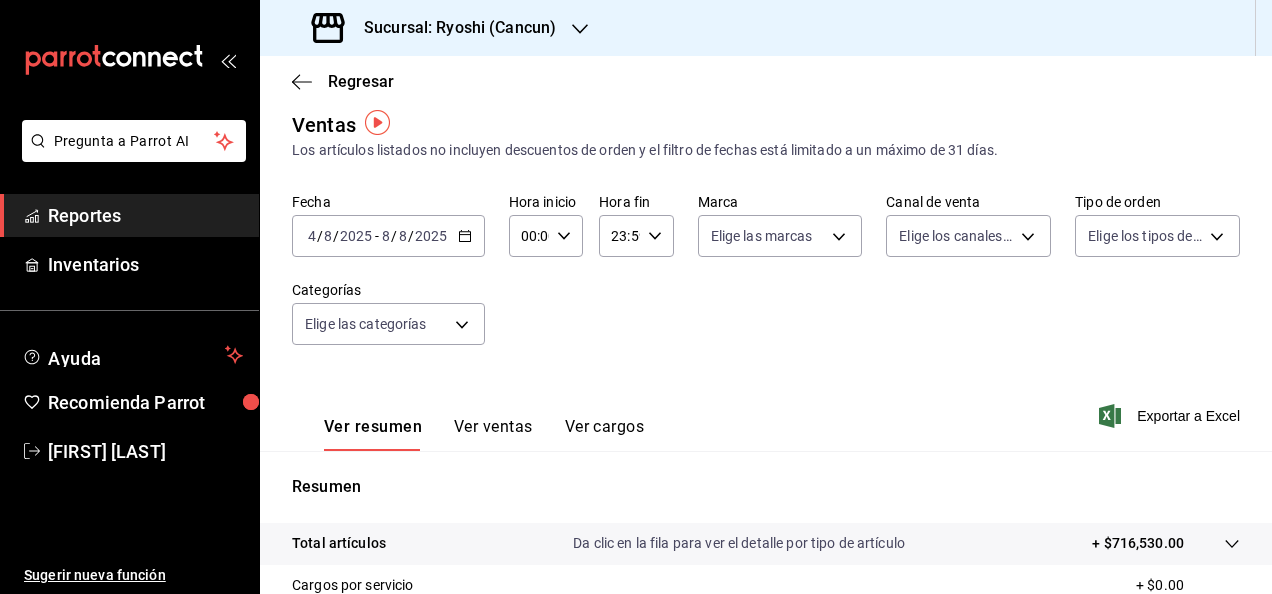 scroll, scrollTop: 0, scrollLeft: 0, axis: both 